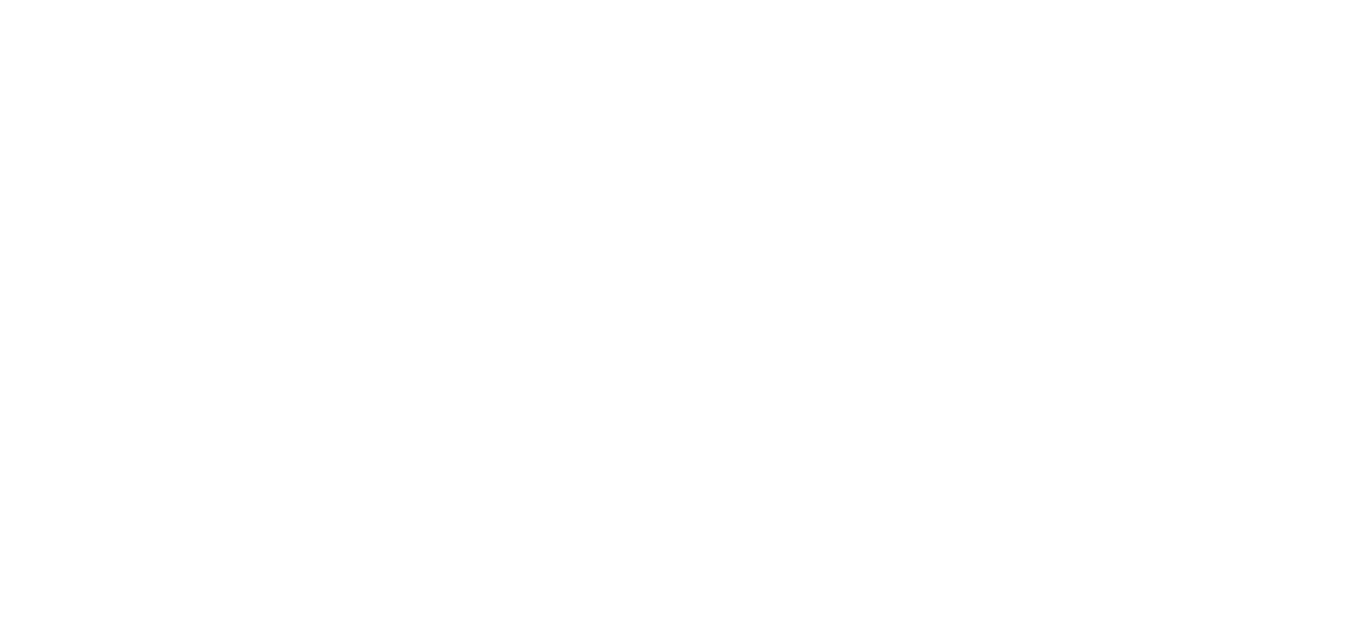 scroll, scrollTop: 0, scrollLeft: 0, axis: both 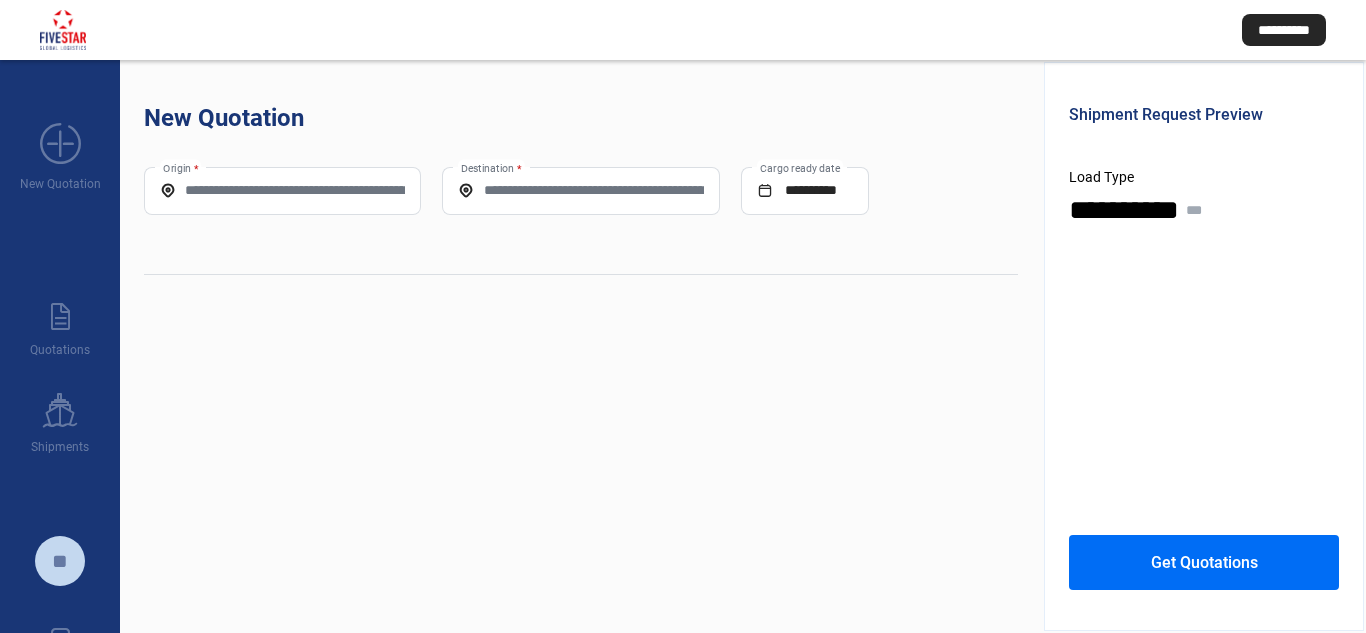 drag, startPoint x: 250, startPoint y: 186, endPoint x: 253, endPoint y: 212, distance: 26.172504 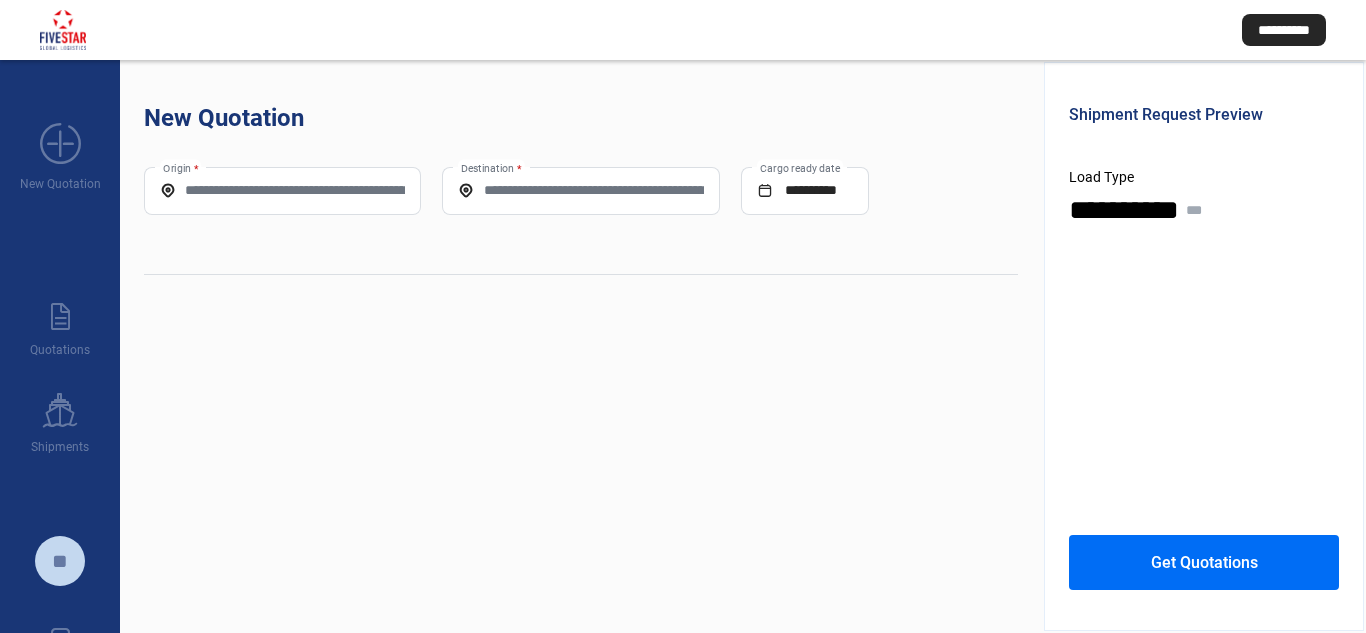 click on "Origin *" at bounding box center [282, 190] 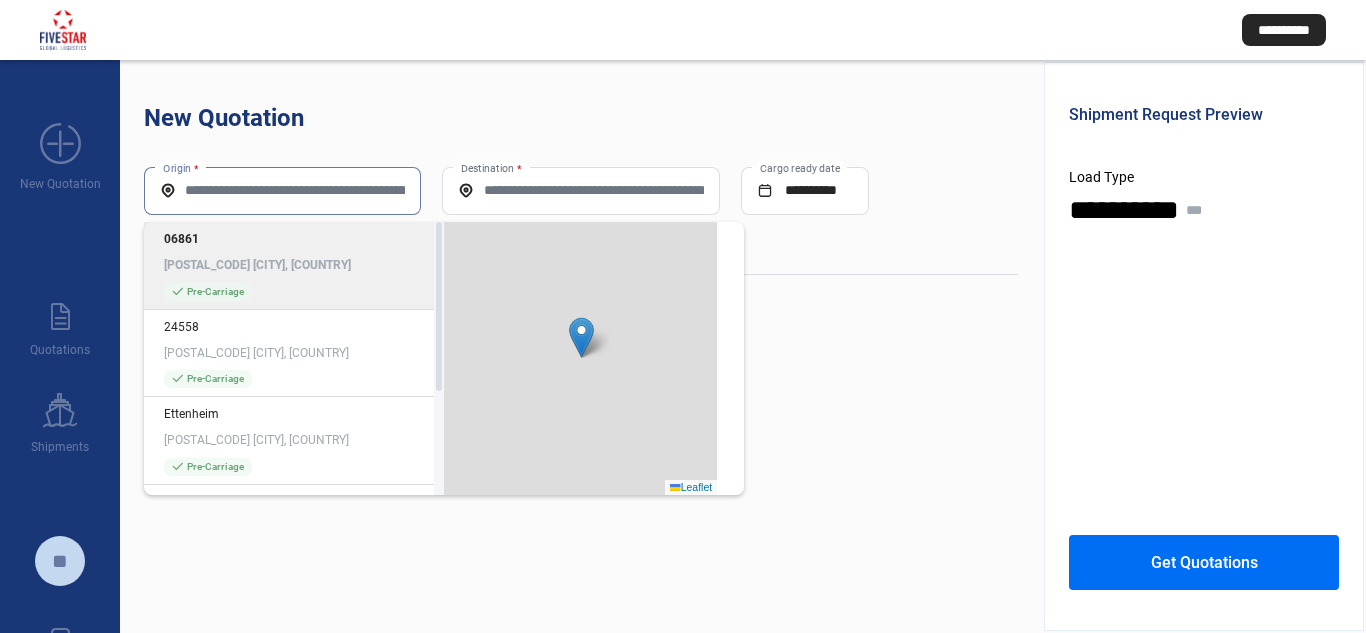 paste on "**********" 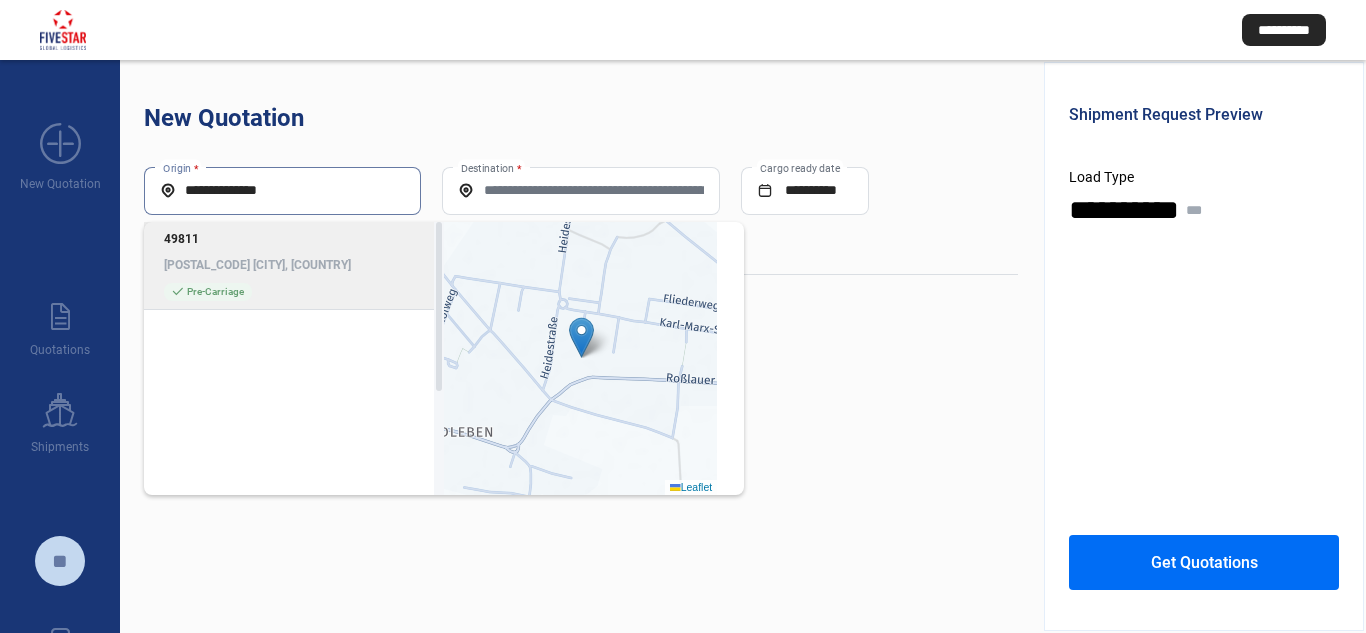 type on "**********" 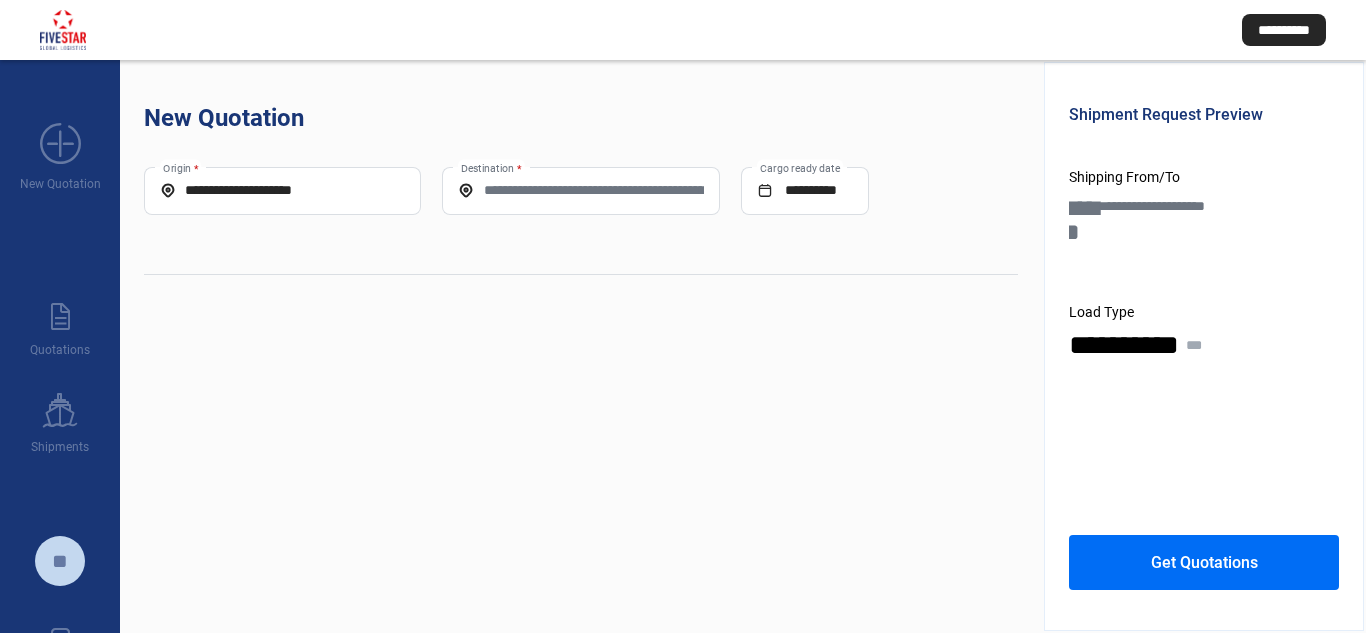 click on "Destination *" at bounding box center [580, 190] 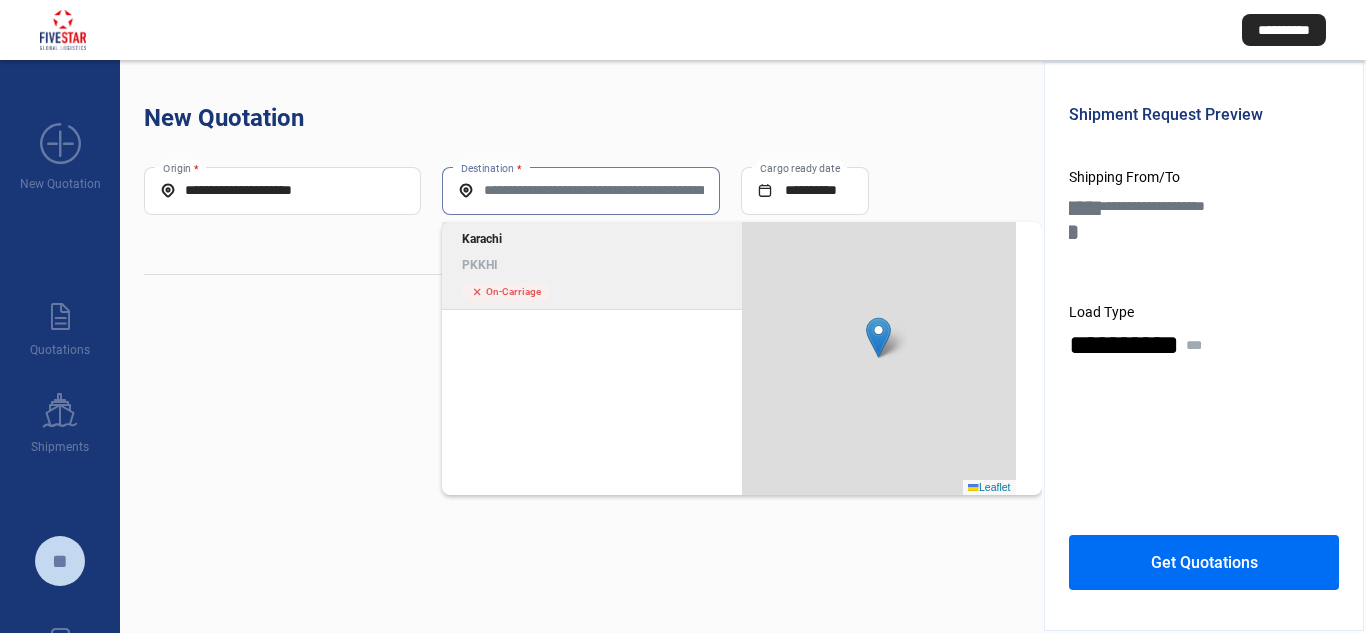 click on "Karachi" at bounding box center (592, 239) 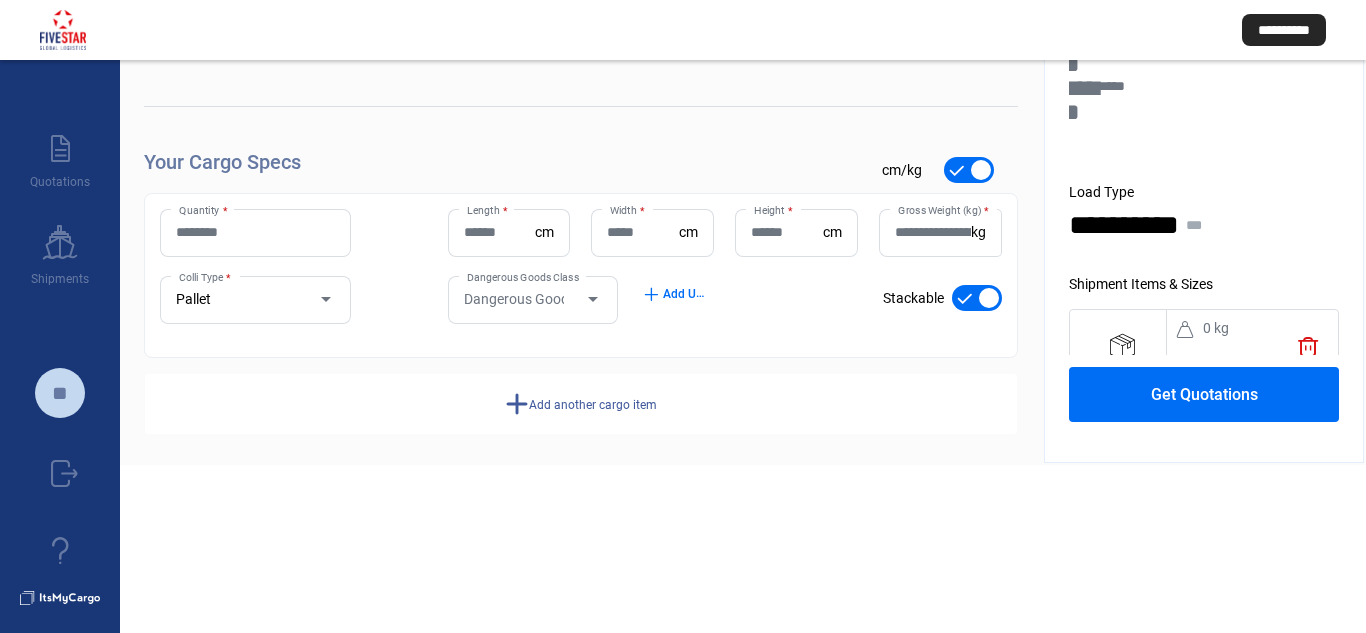 scroll, scrollTop: 186, scrollLeft: 0, axis: vertical 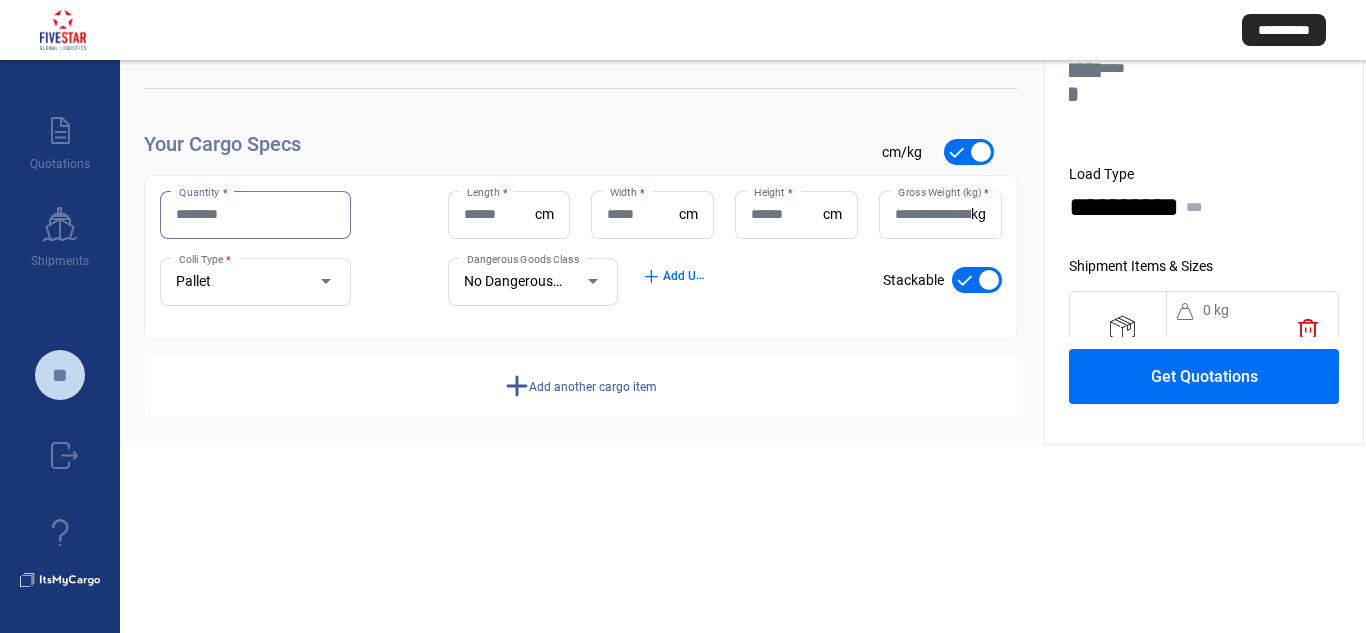 click on "Quantity *" at bounding box center [255, 214] 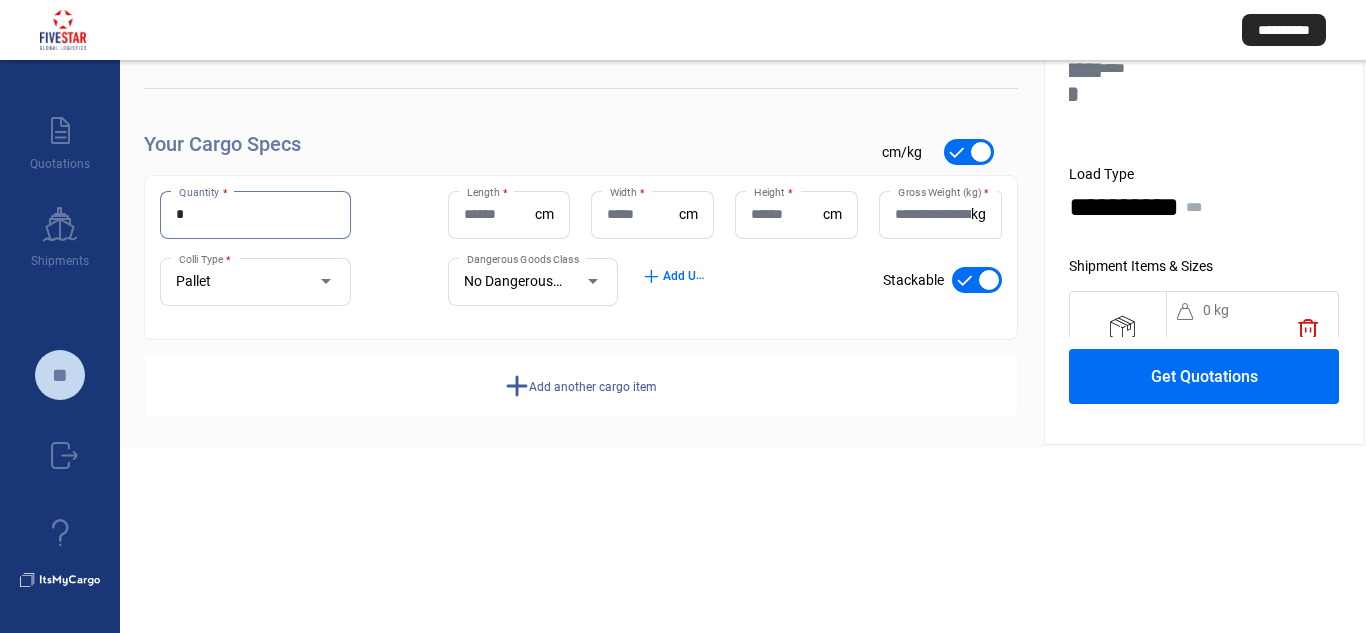 type on "*" 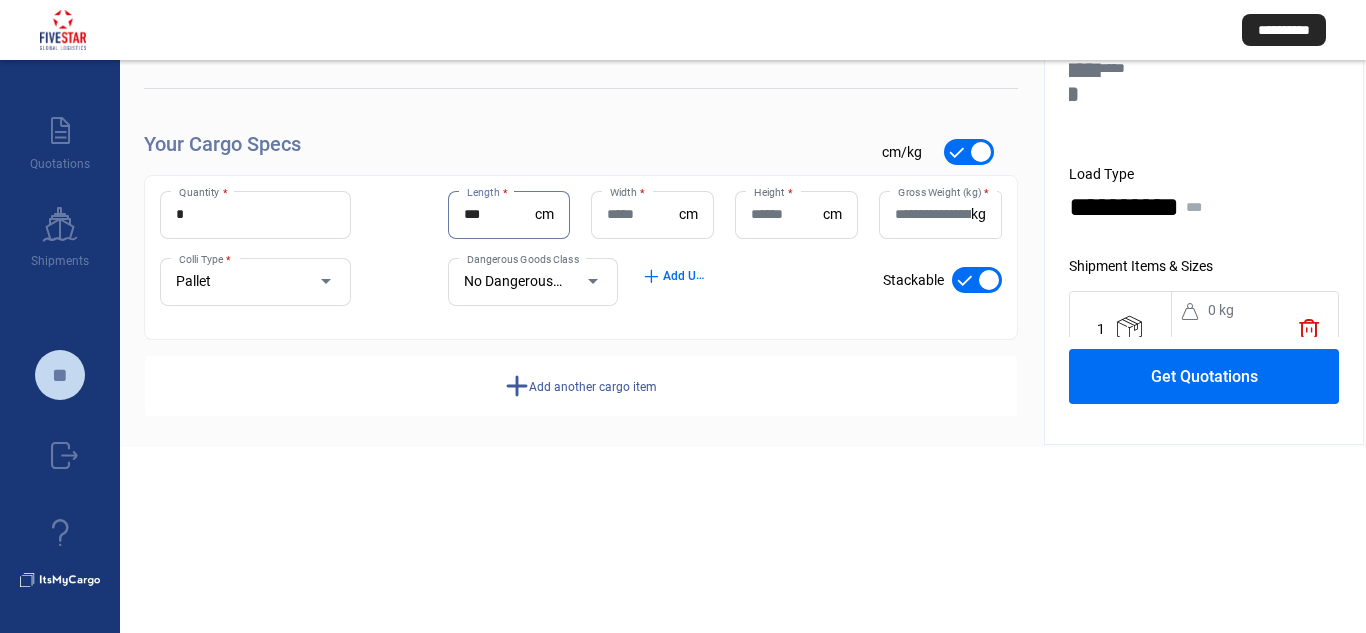 type on "***" 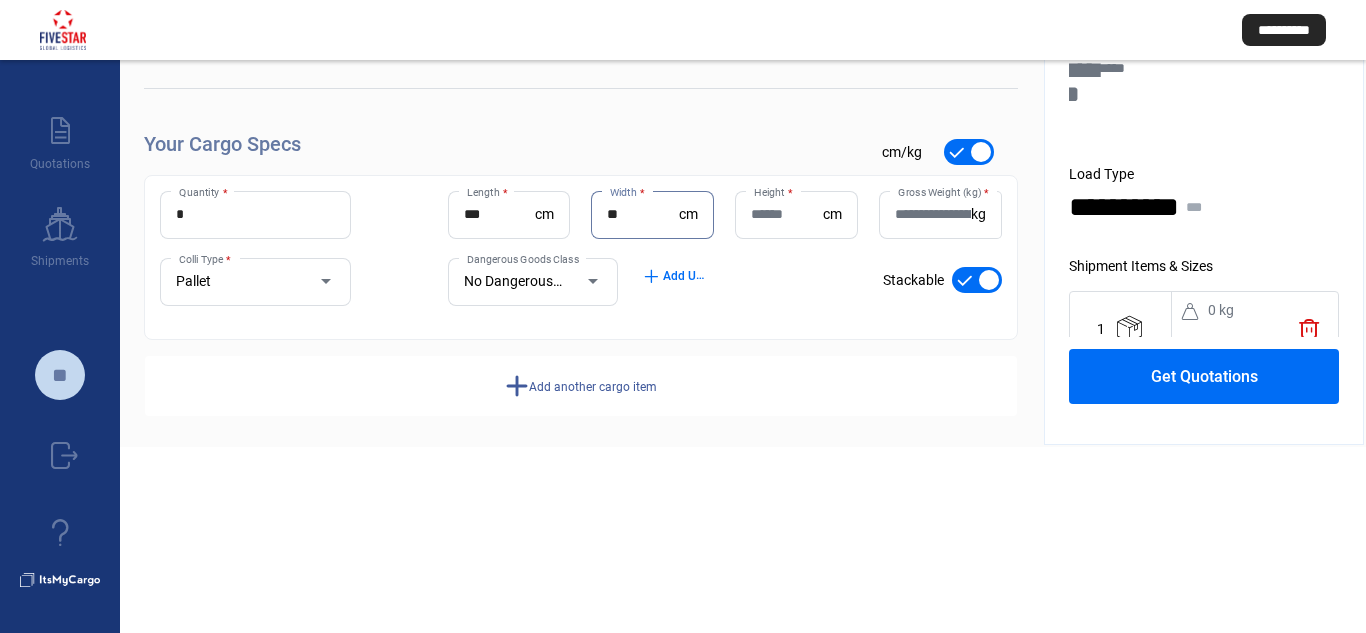 type on "**" 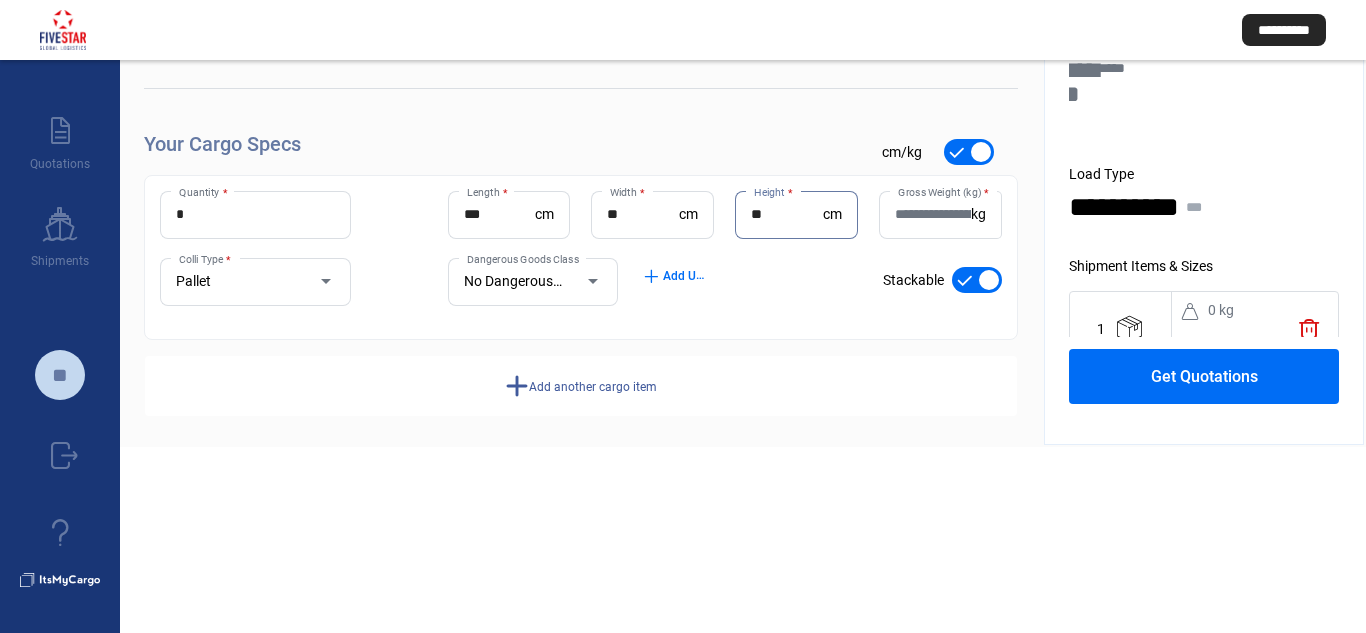 type on "**" 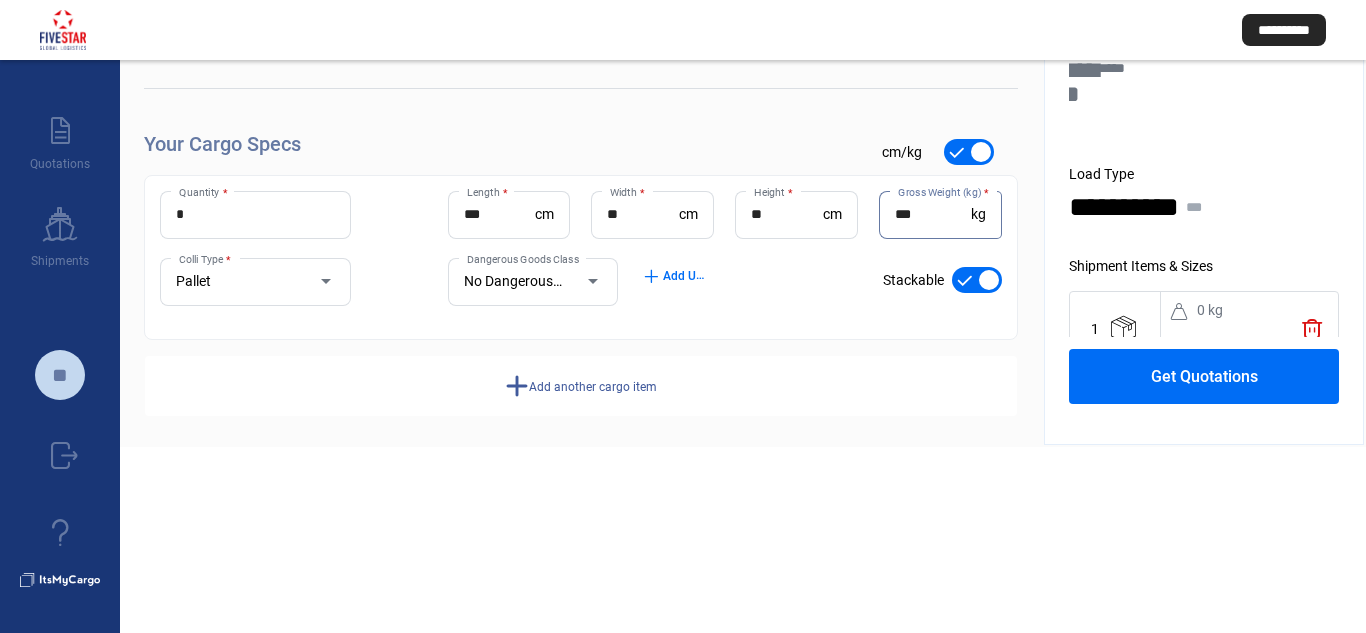 type on "***" 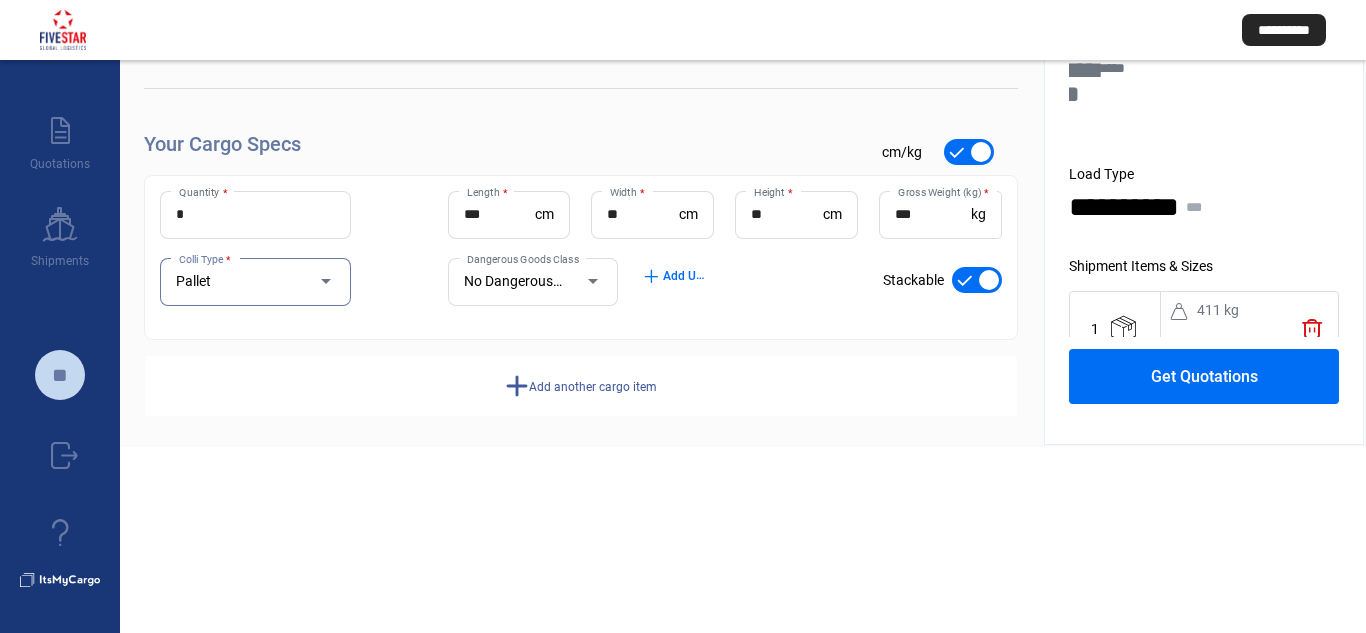 click at bounding box center (989, 280) 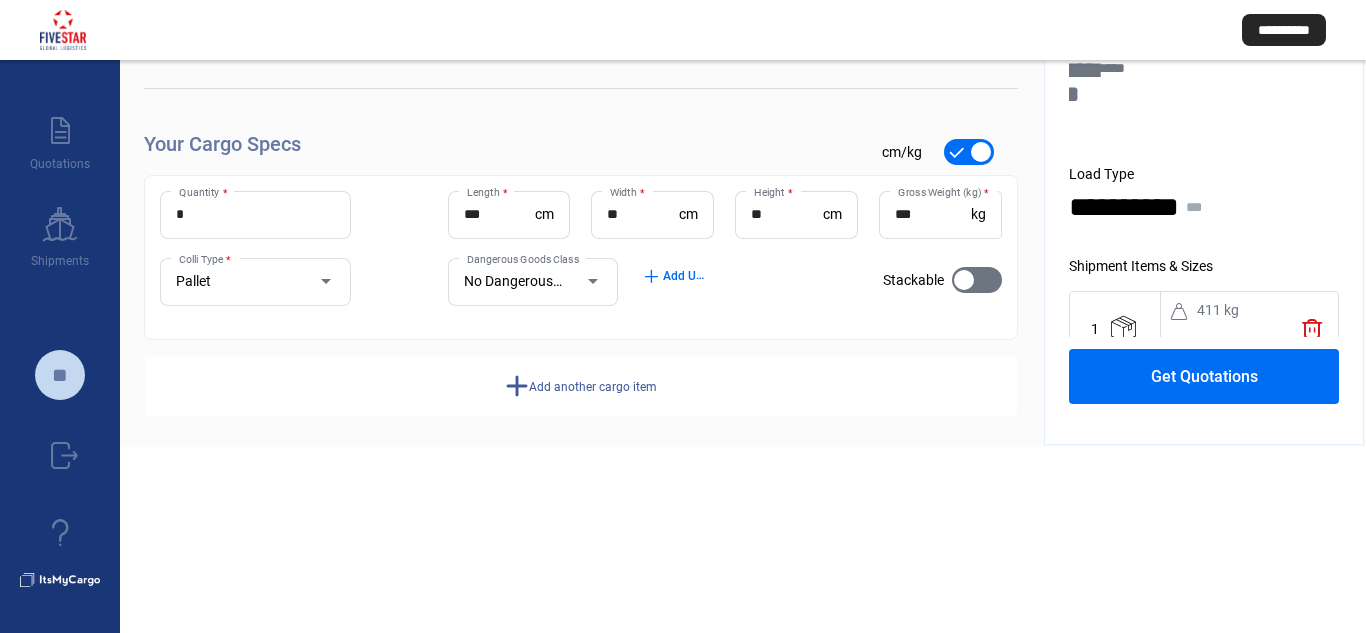 click on "Get Quotations" at bounding box center (1204, 376) 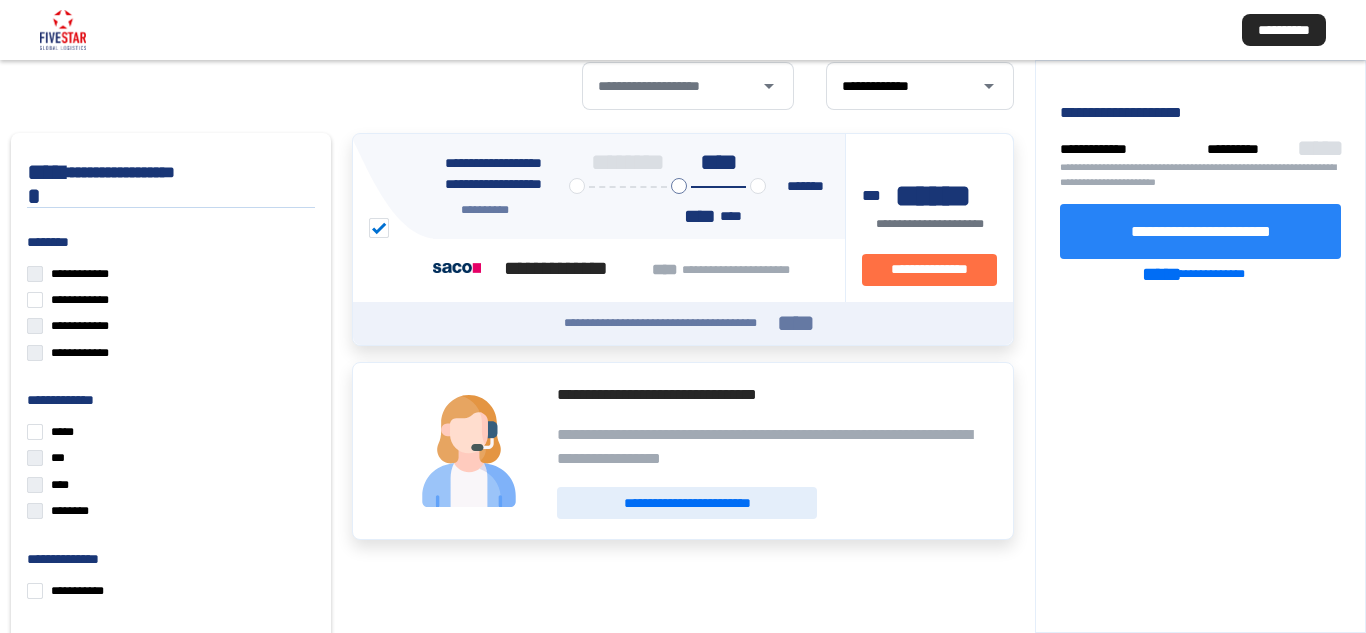 click on "**********" at bounding box center [1201, 230] 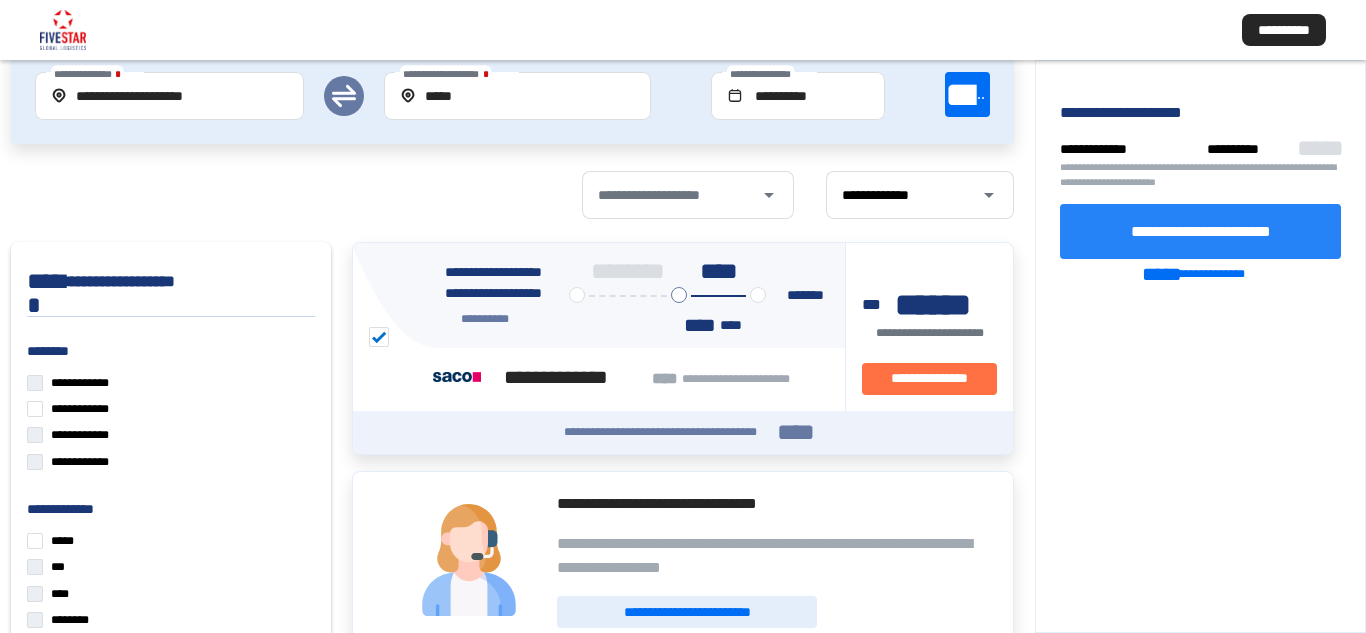 scroll, scrollTop: 0, scrollLeft: 0, axis: both 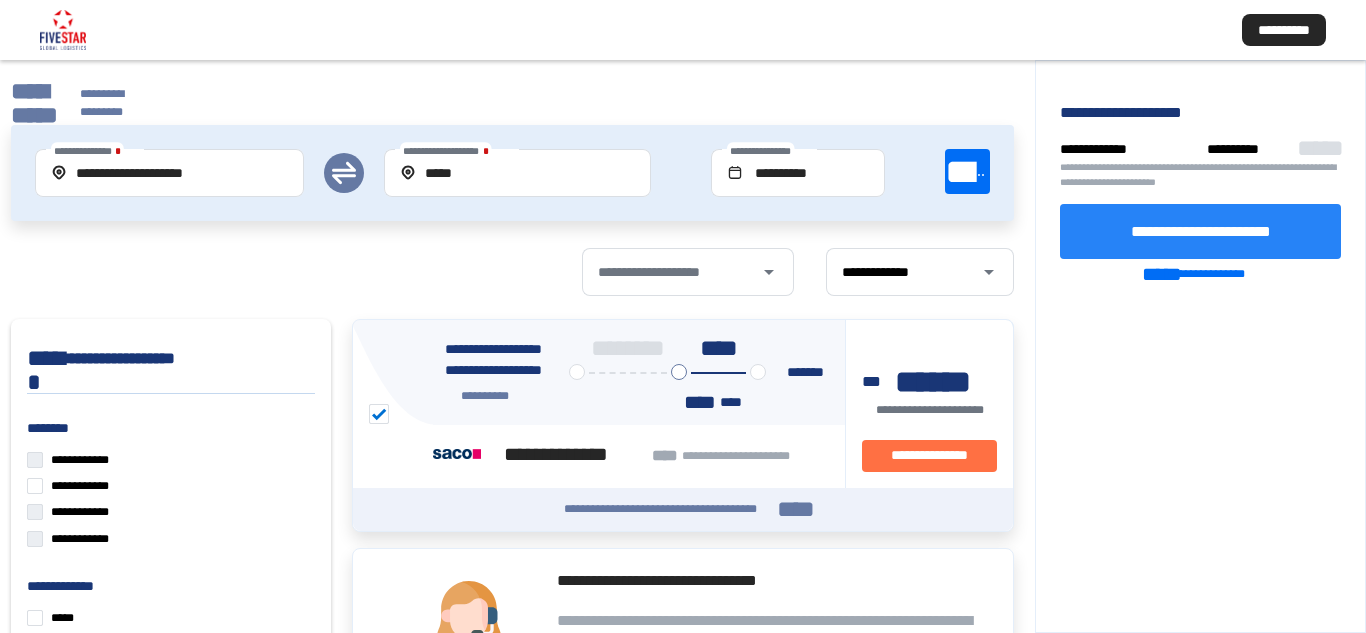 click on "**********" at bounding box center (77, 103) 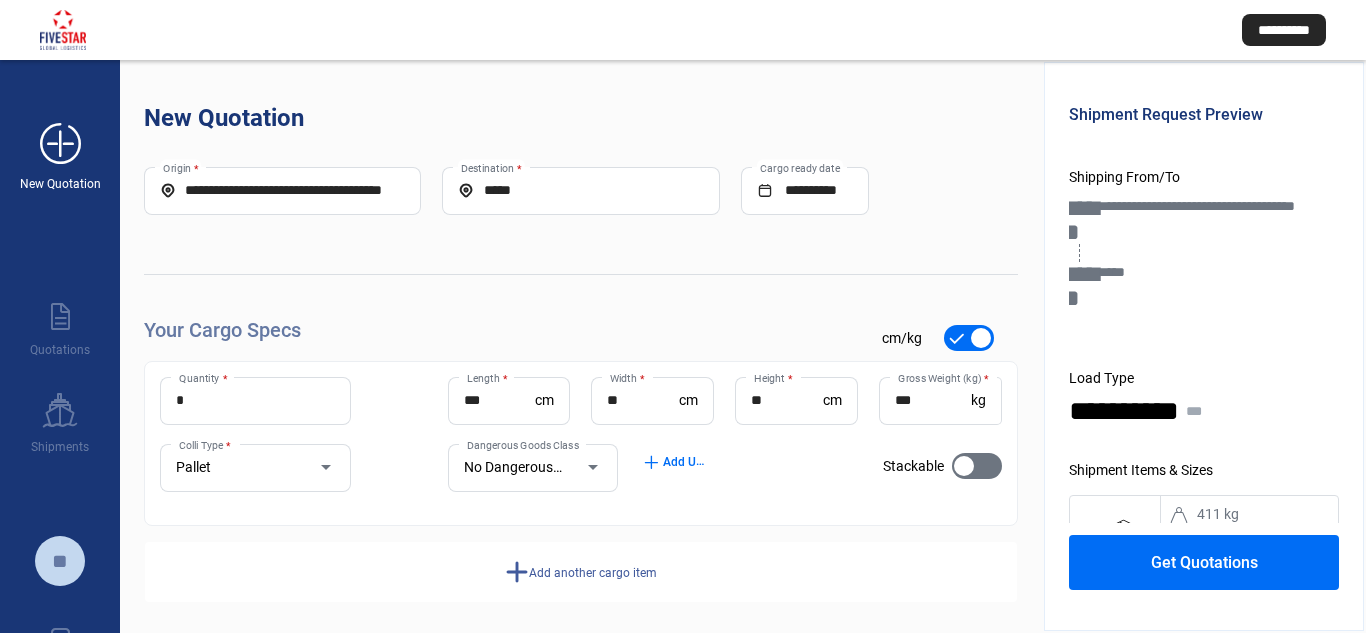 click on "add_new" at bounding box center (60, 144) 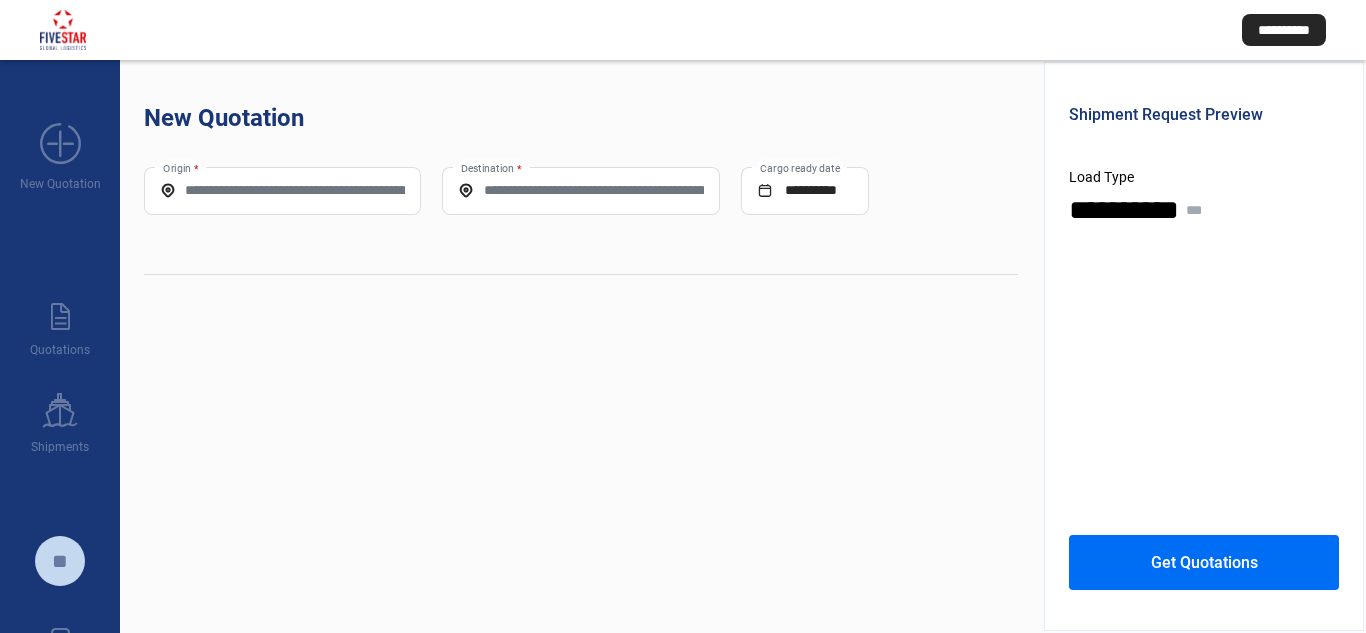 click on "Origin *" at bounding box center [282, 191] 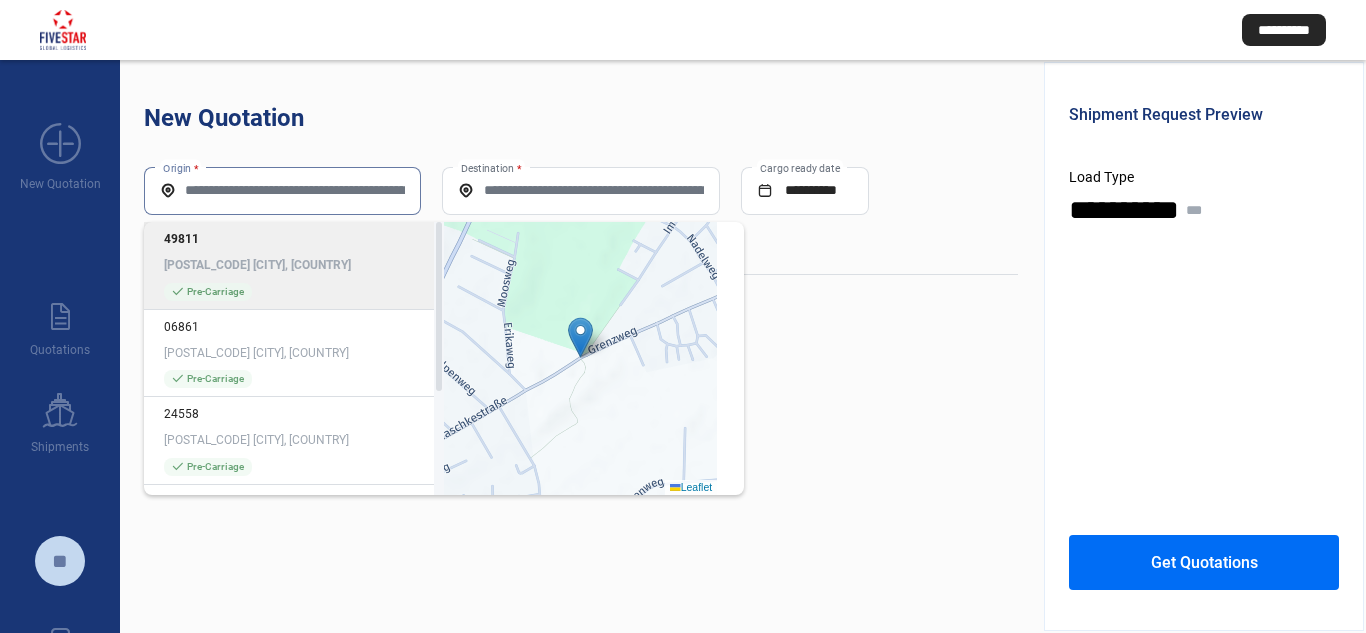 paste on "**********" 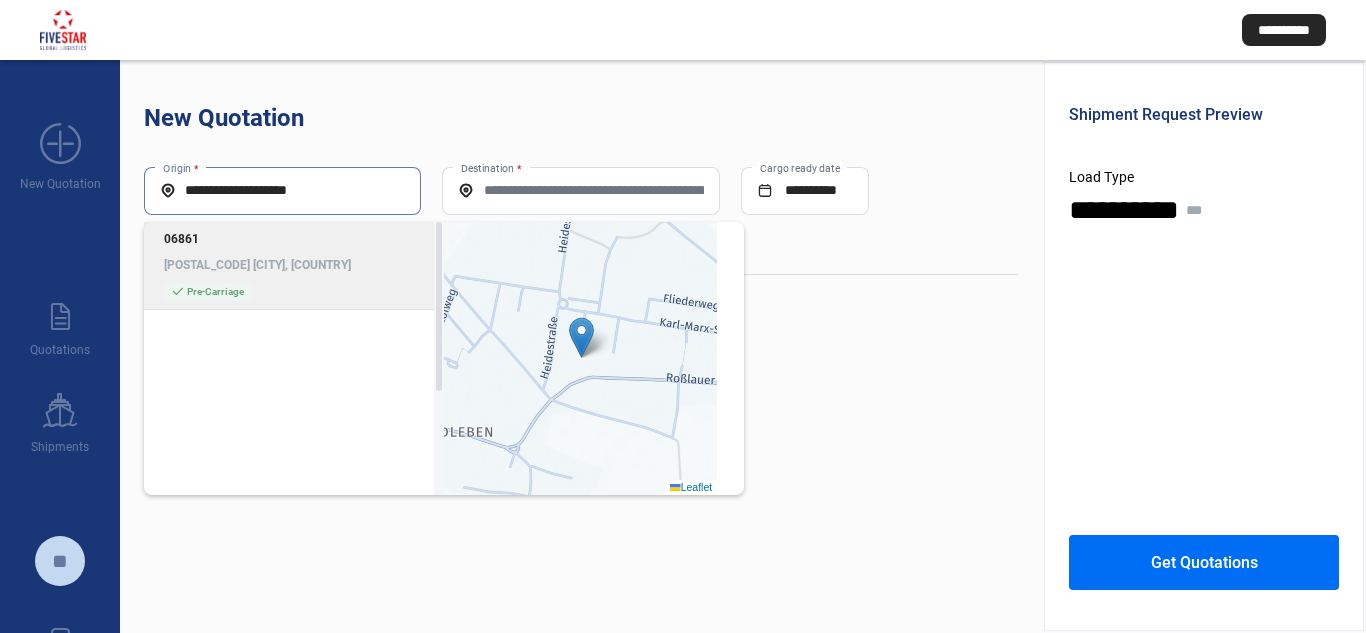 type on "**********" 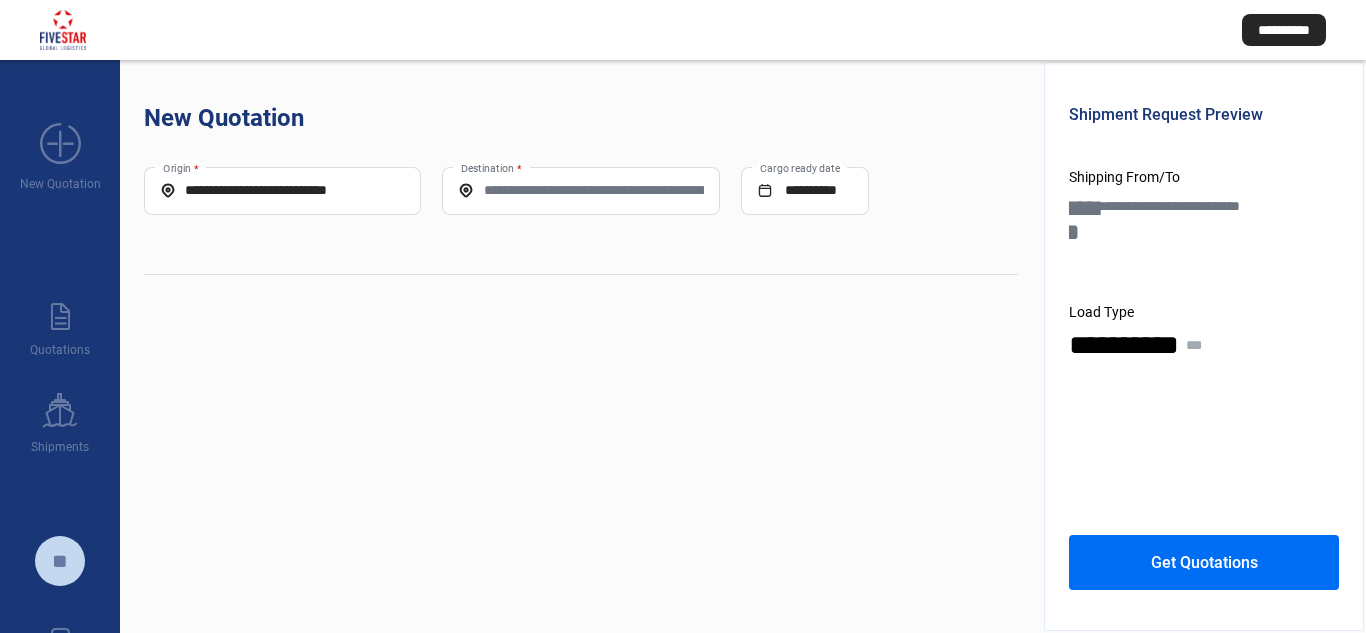 click on "Destination *" at bounding box center [580, 190] 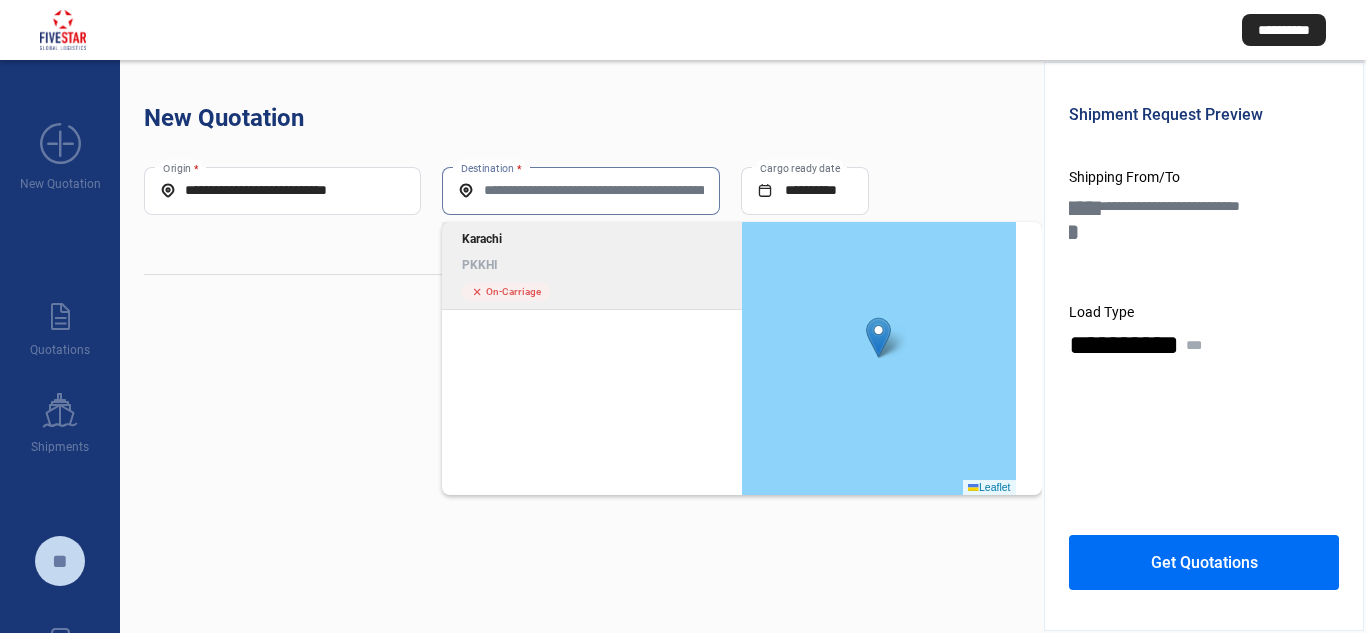 drag, startPoint x: 498, startPoint y: 251, endPoint x: 347, endPoint y: 301, distance: 159.06288 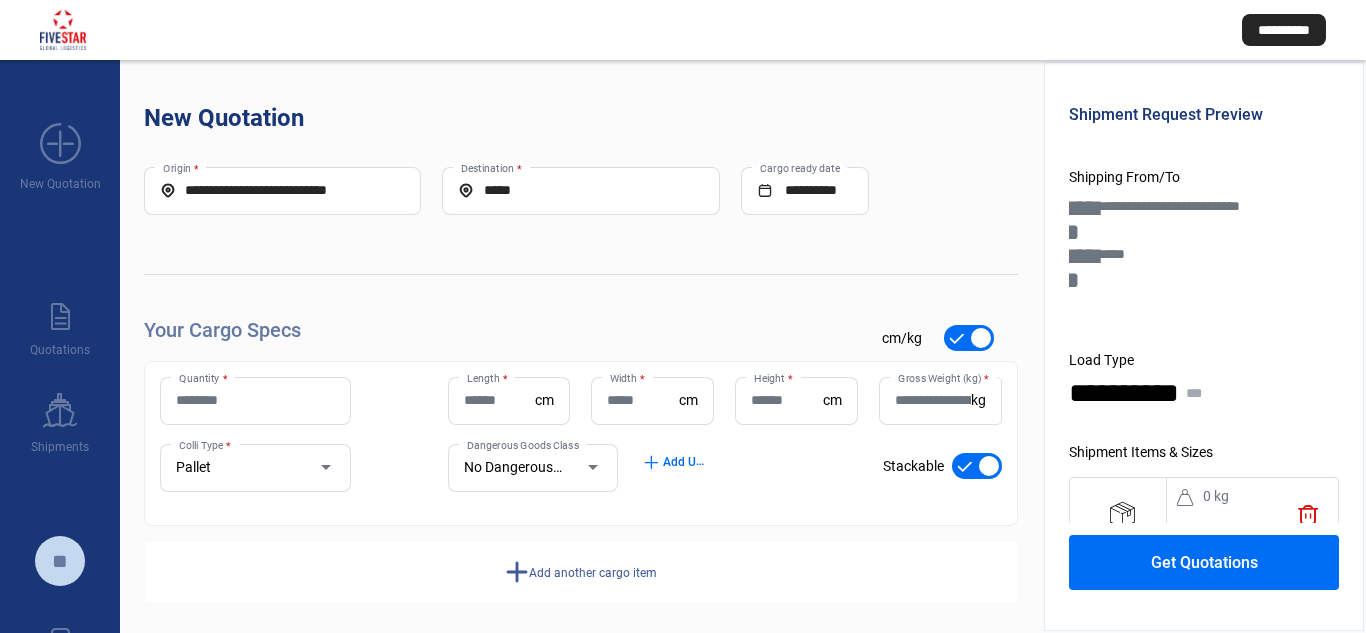 click on "Quantity *" at bounding box center [255, 400] 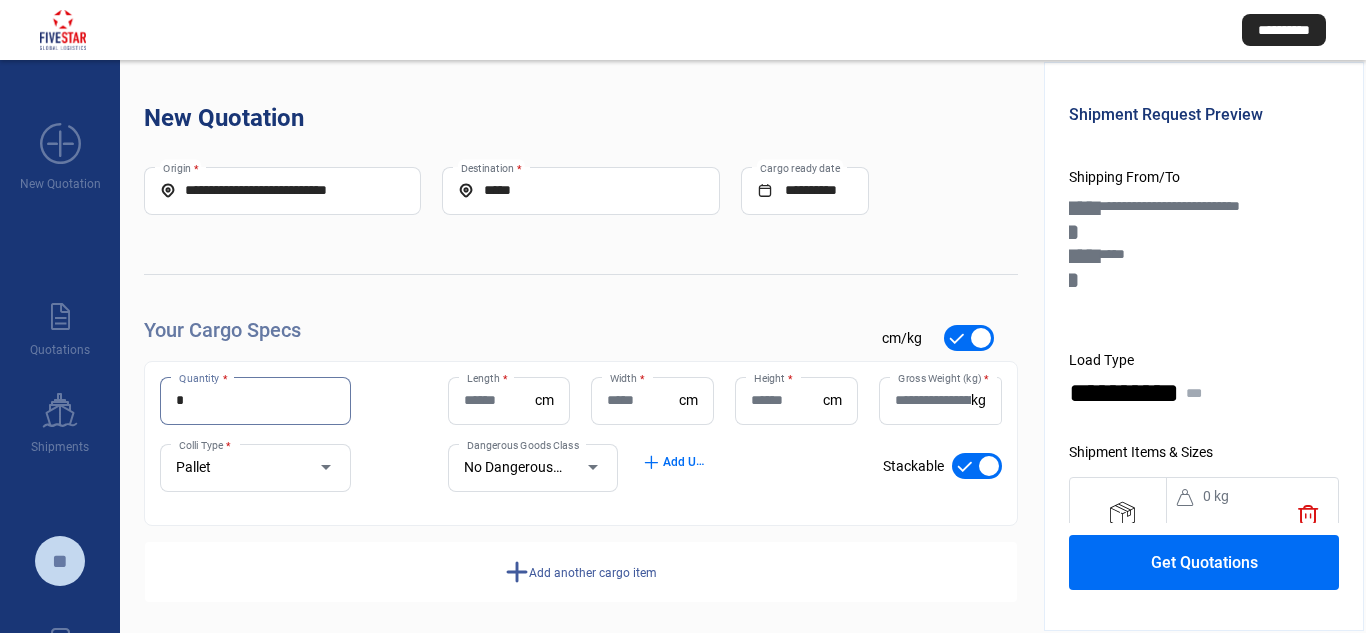 type on "*" 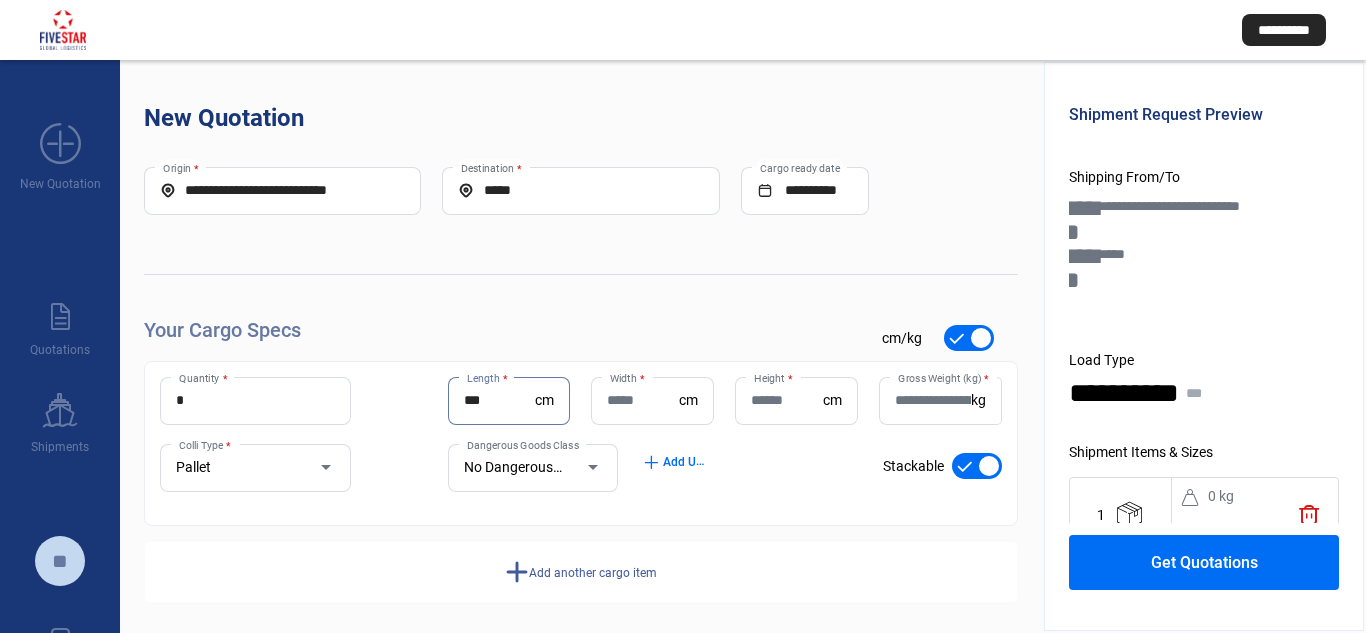 type on "***" 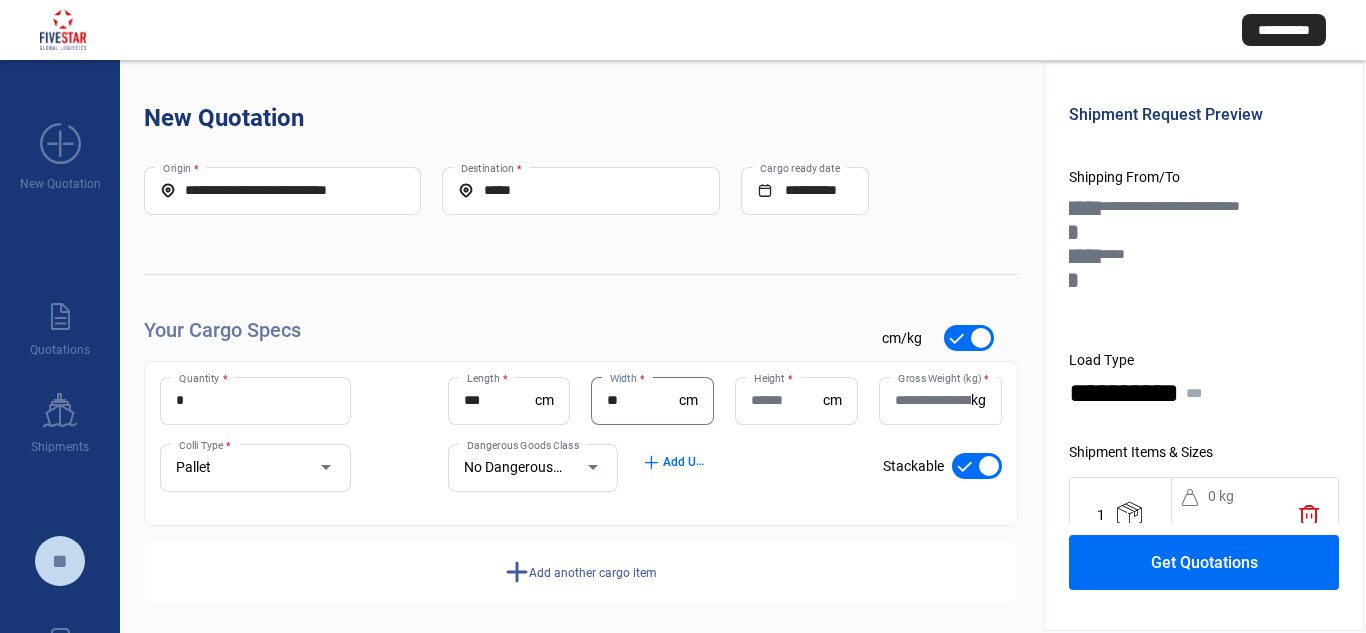 type on "**" 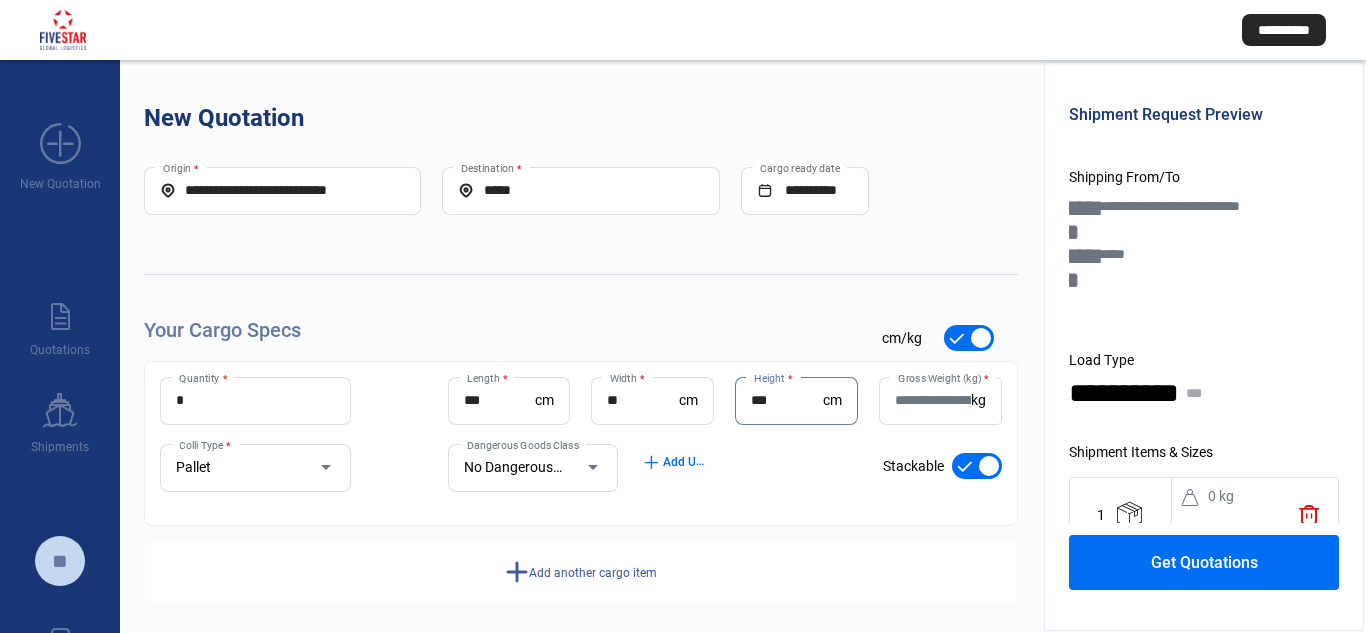 type on "***" 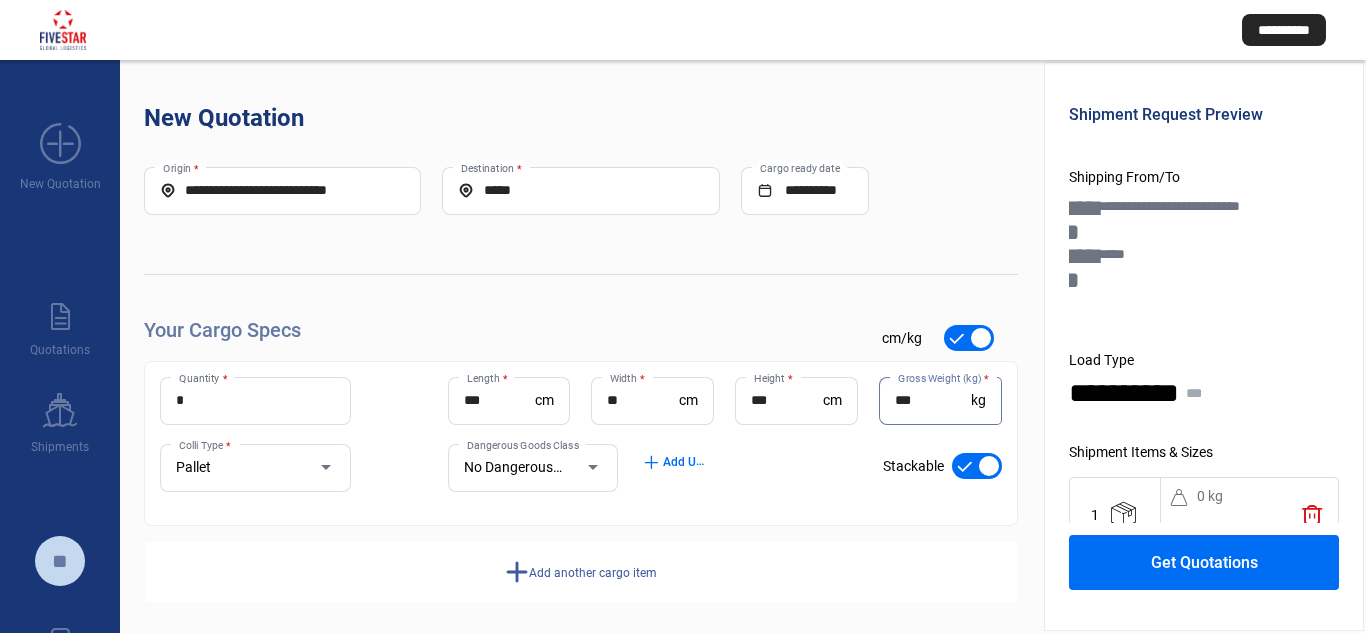 type on "***" 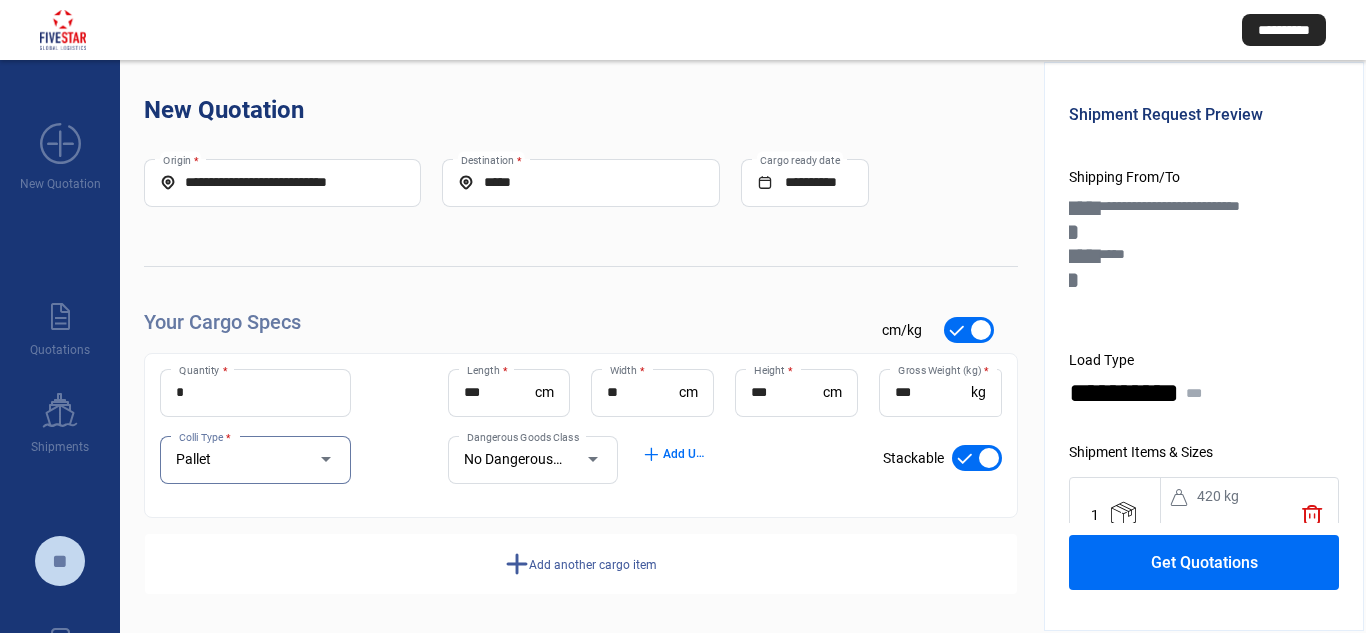 scroll, scrollTop: 10, scrollLeft: 0, axis: vertical 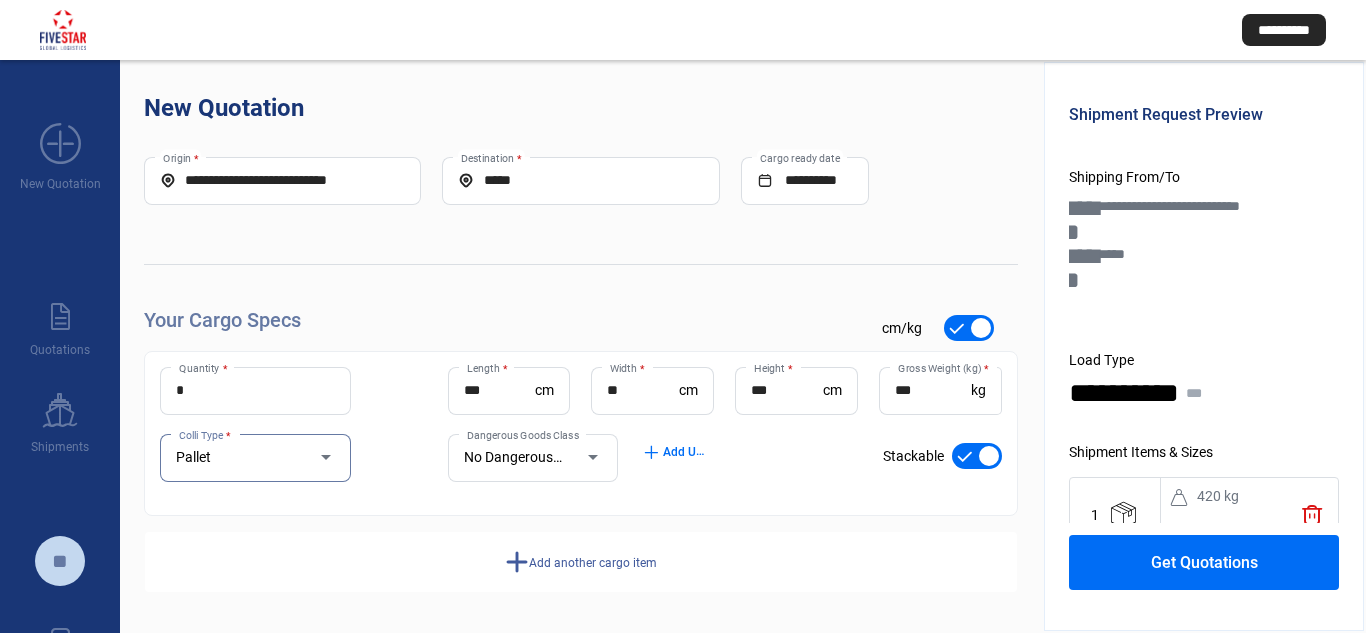 click on "Add another cargo item" at bounding box center [593, 563] 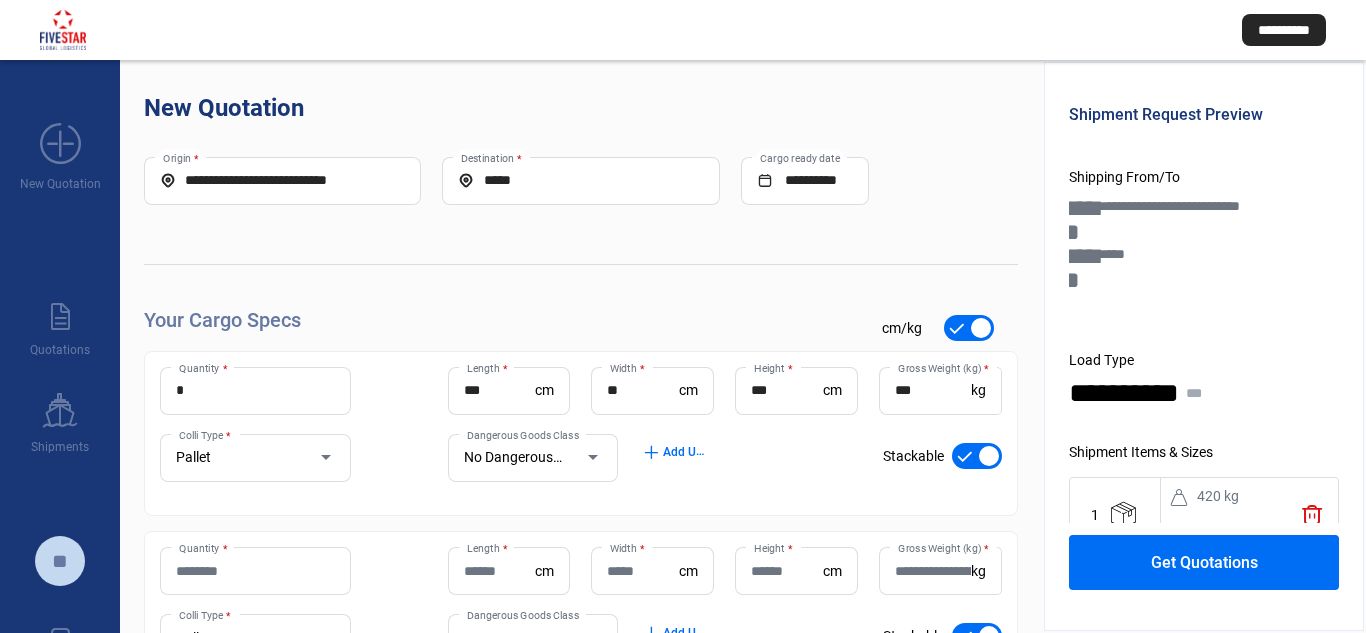 type 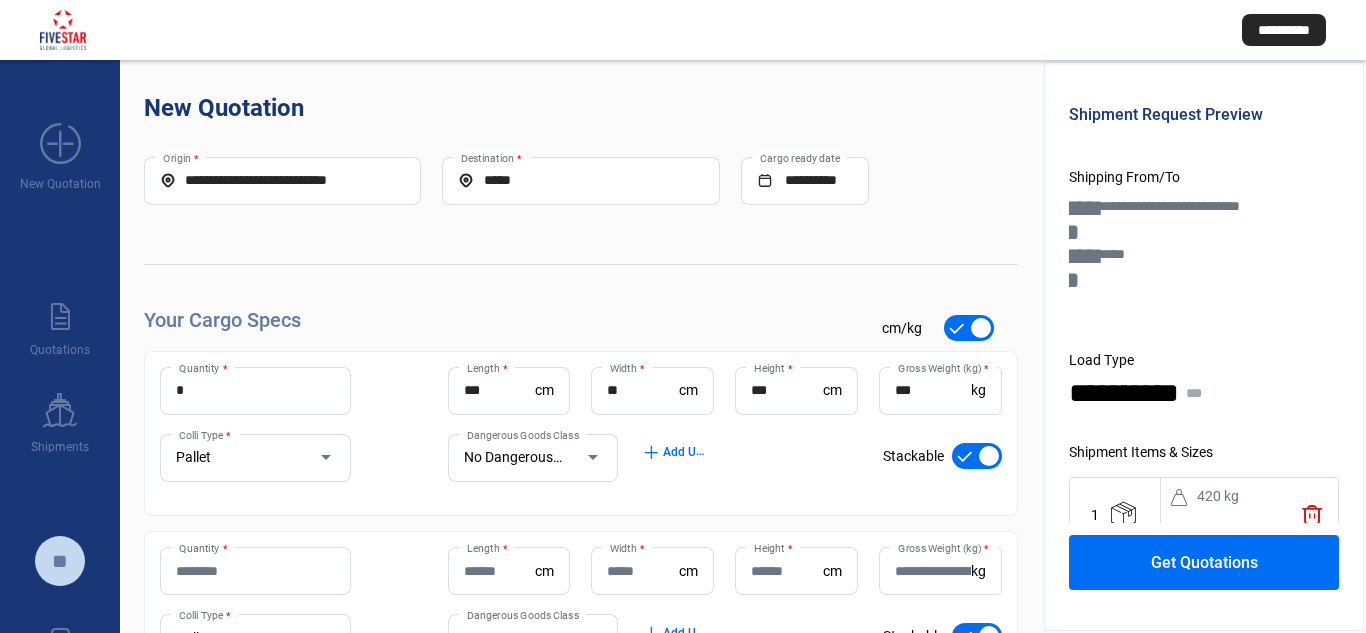 click at bounding box center (989, 456) 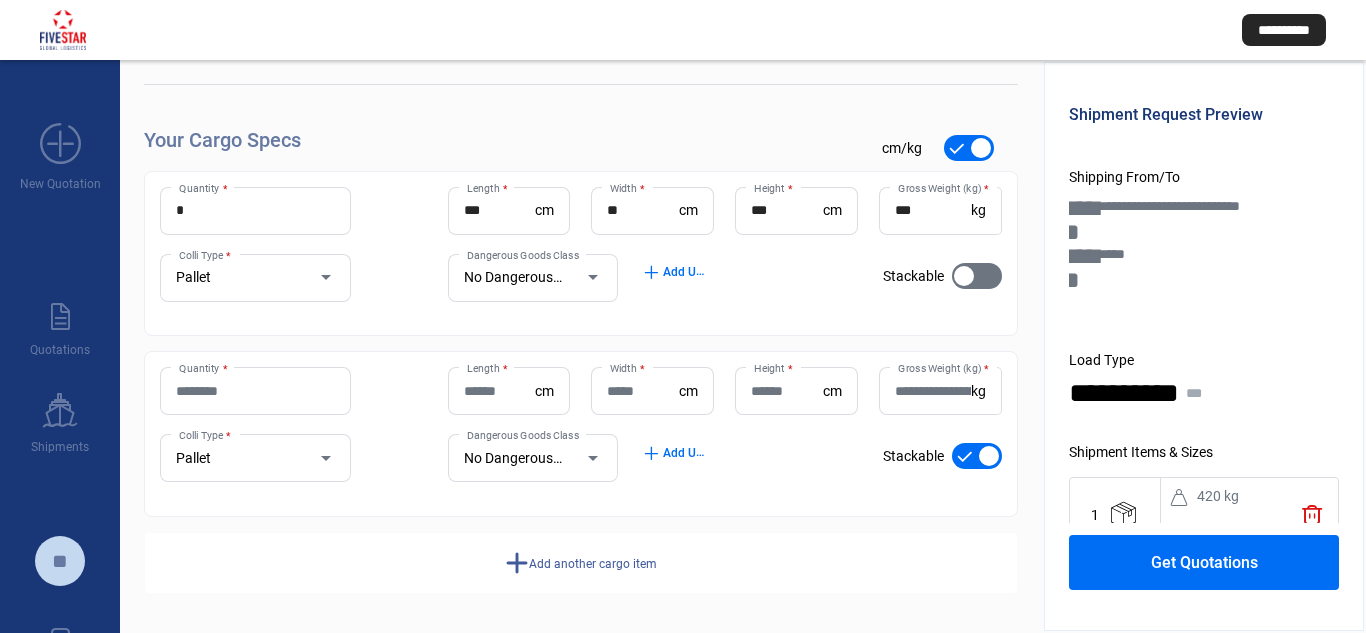 scroll, scrollTop: 191, scrollLeft: 0, axis: vertical 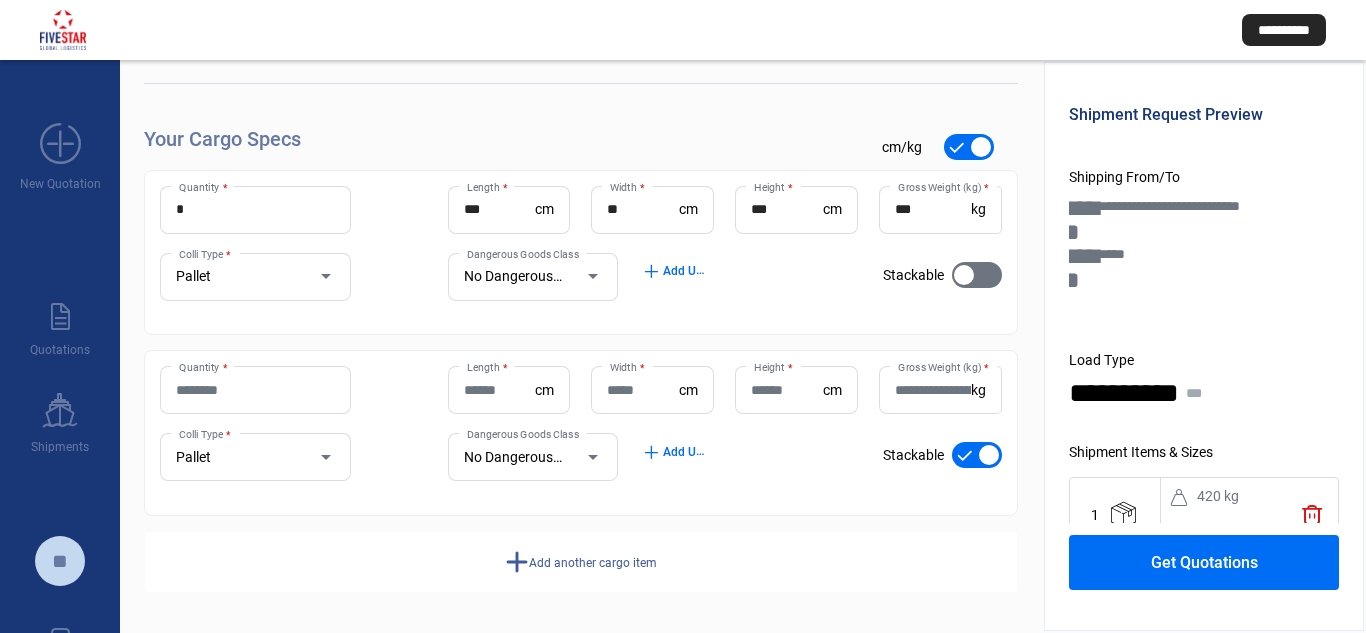 click on "Quantity *" at bounding box center [255, 390] 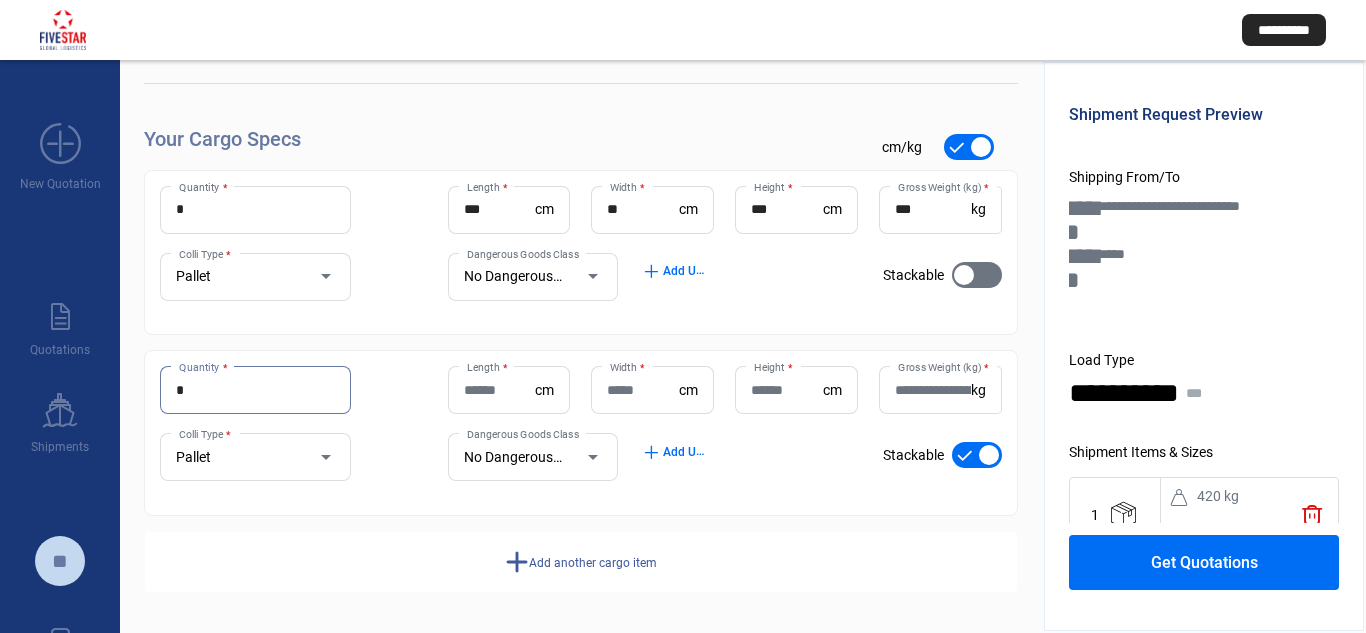 type on "*" 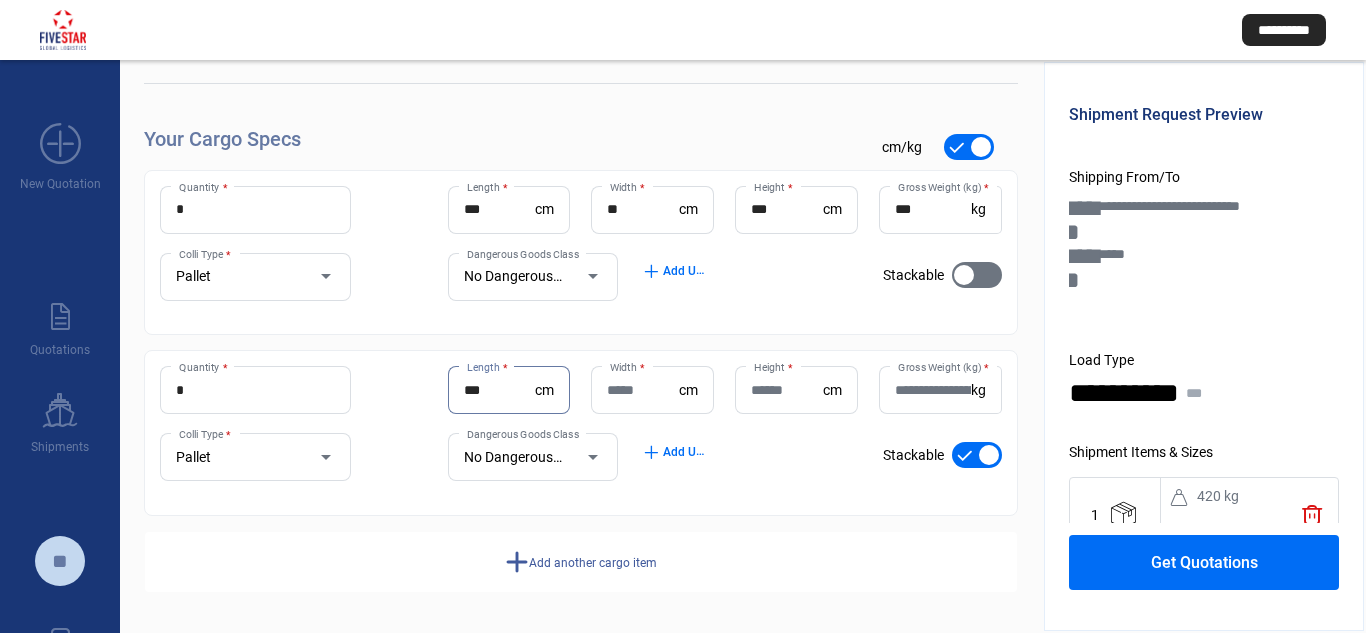 type on "***" 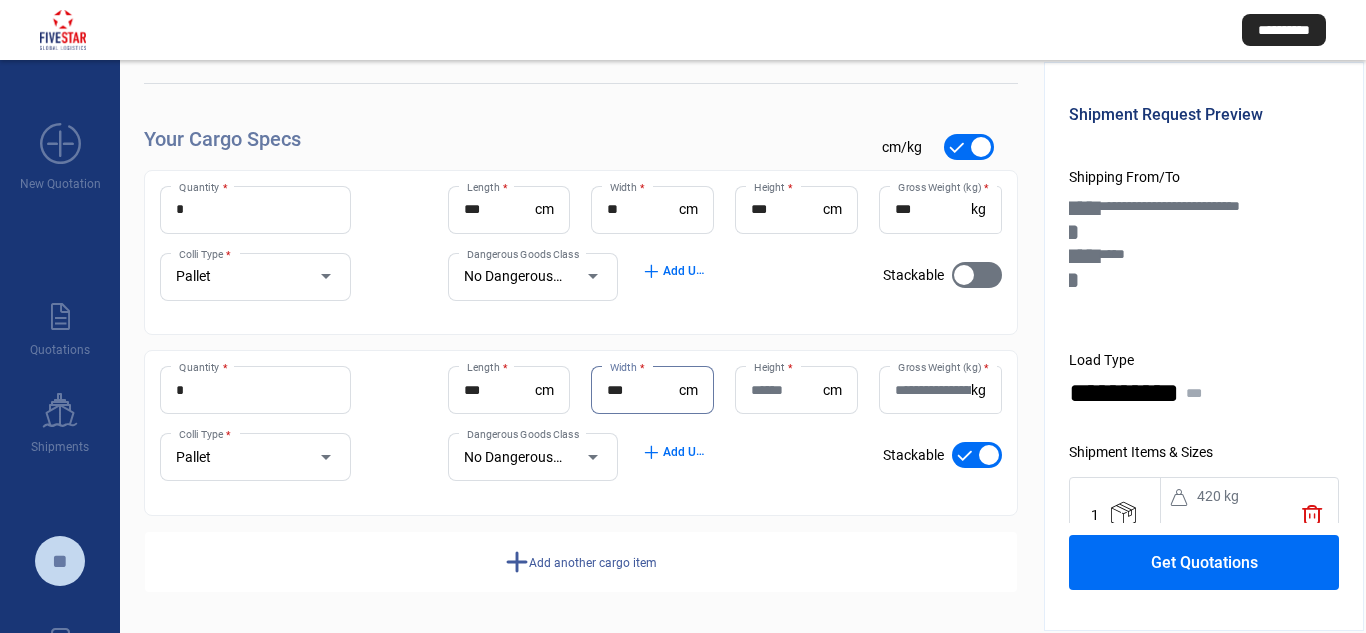 type on "***" 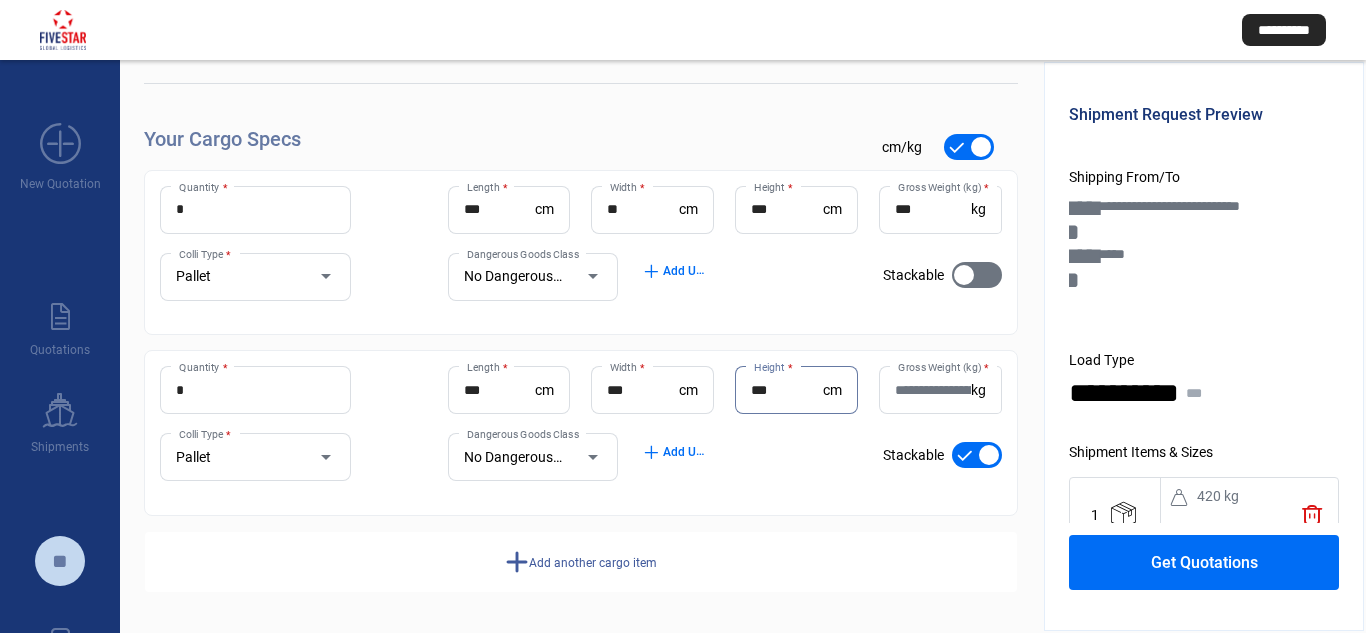 type on "***" 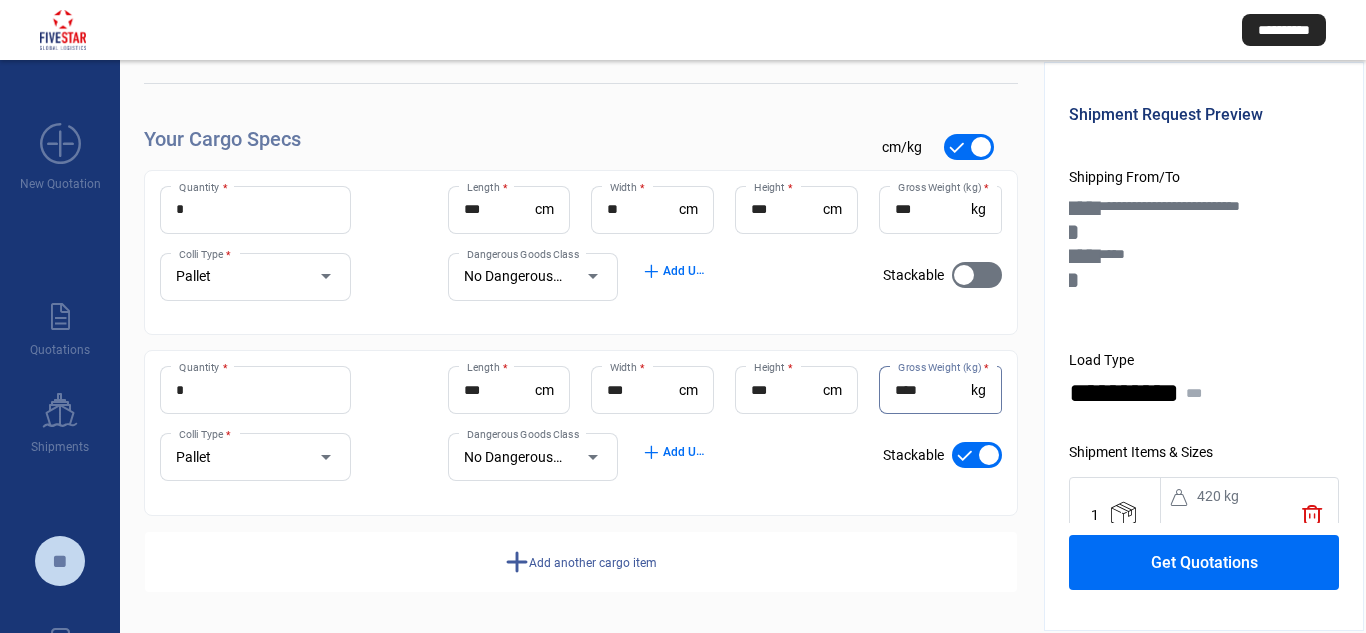 type on "****" 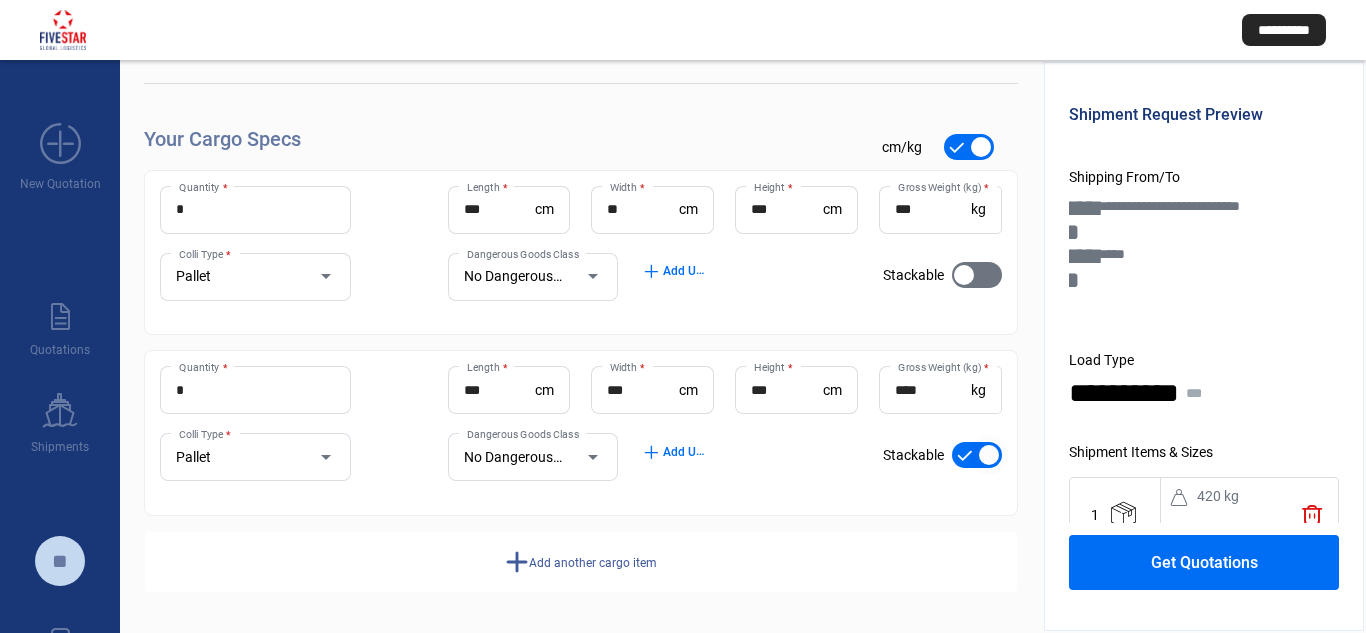 click at bounding box center (989, 455) 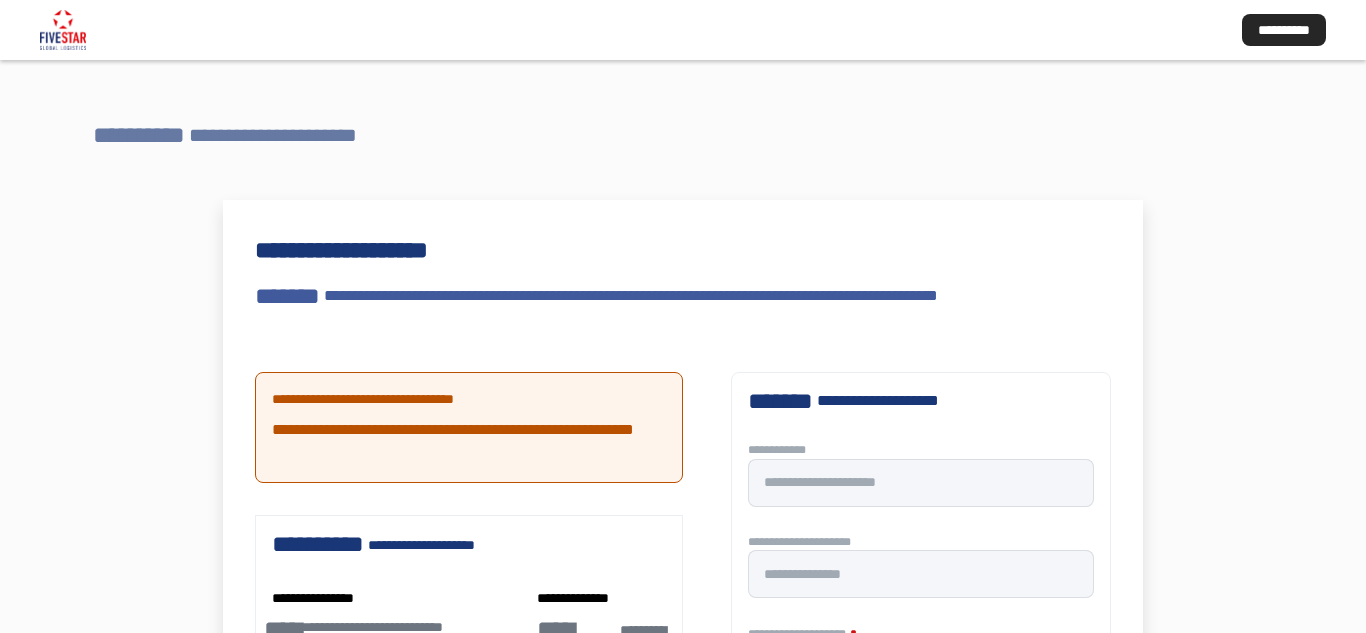 type 